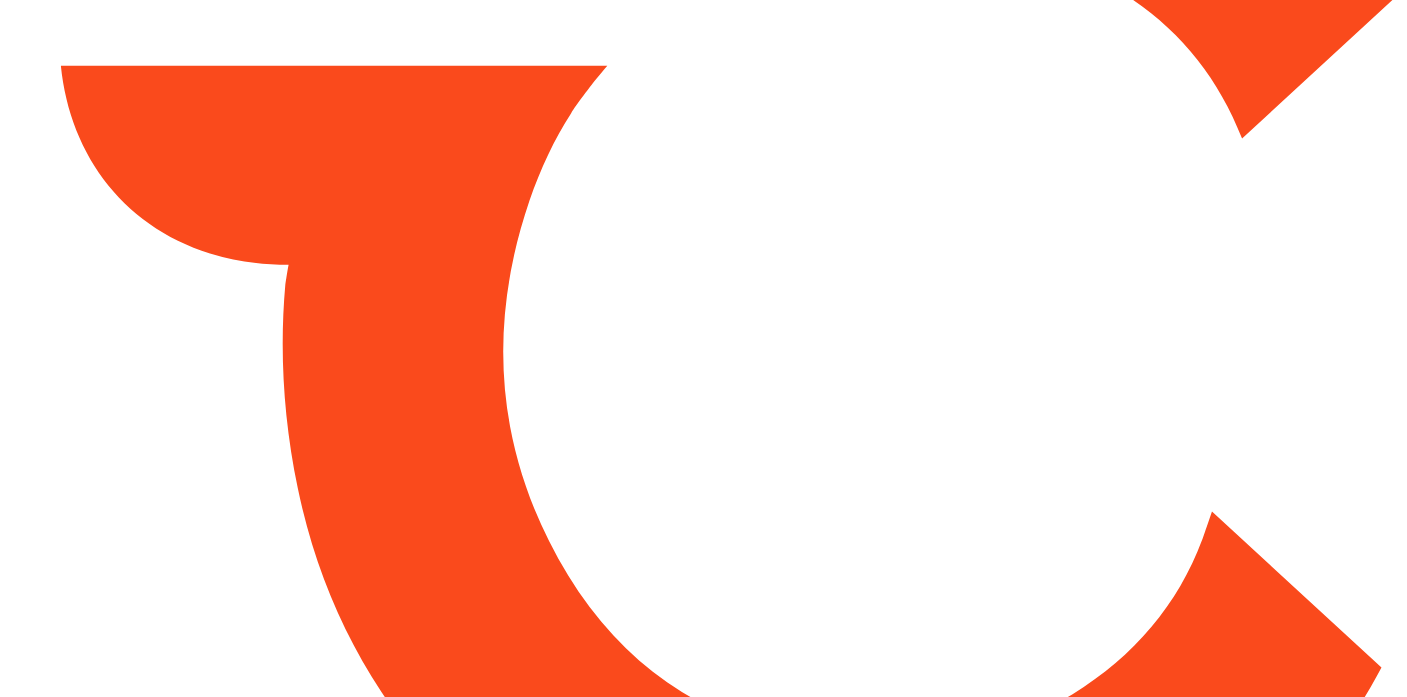 scroll, scrollTop: 0, scrollLeft: 0, axis: both 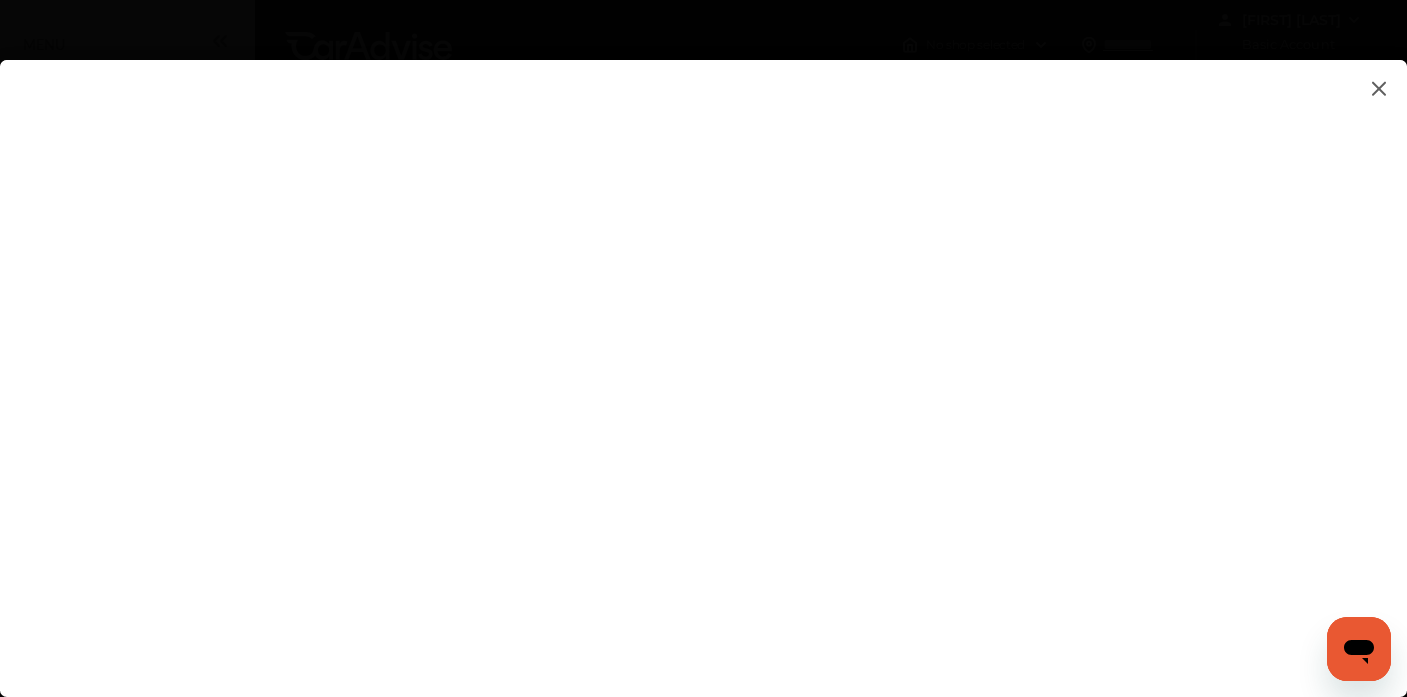 click at bounding box center [703, 358] 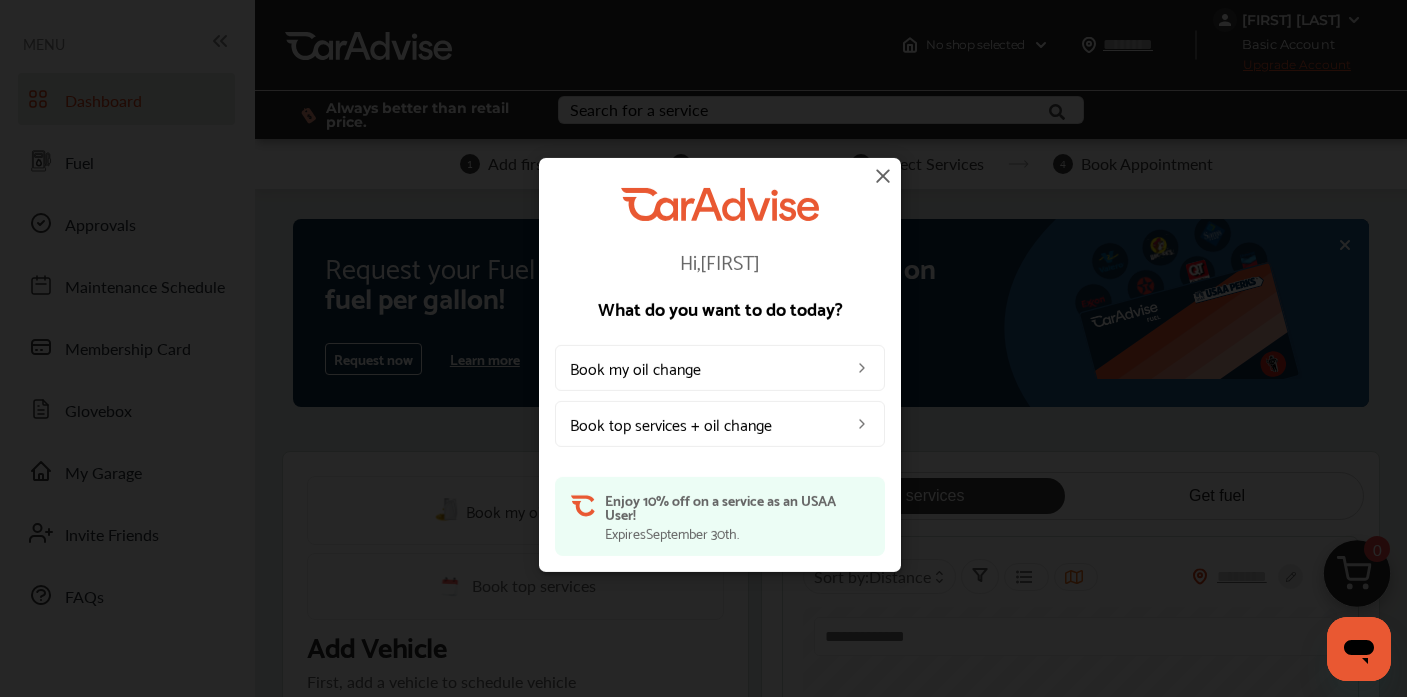scroll, scrollTop: 0, scrollLeft: 0, axis: both 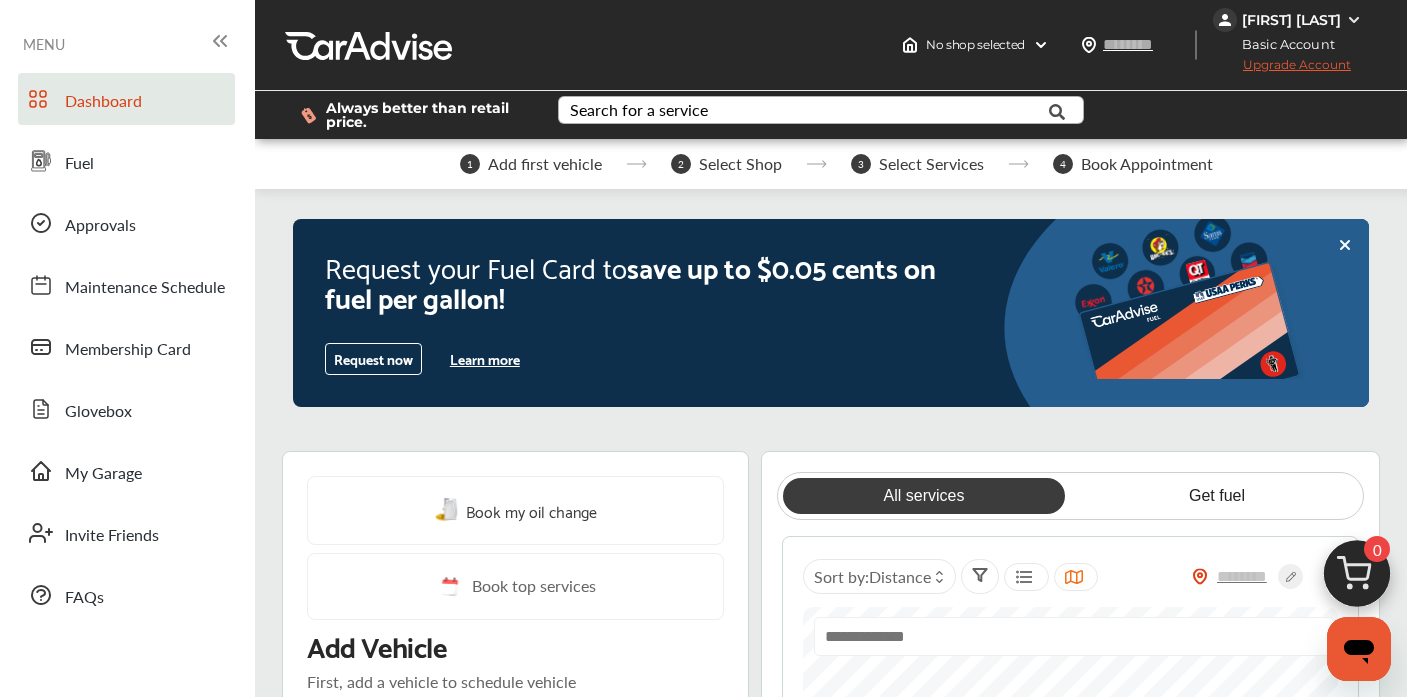 click on "Search for a service" at bounding box center [639, 110] 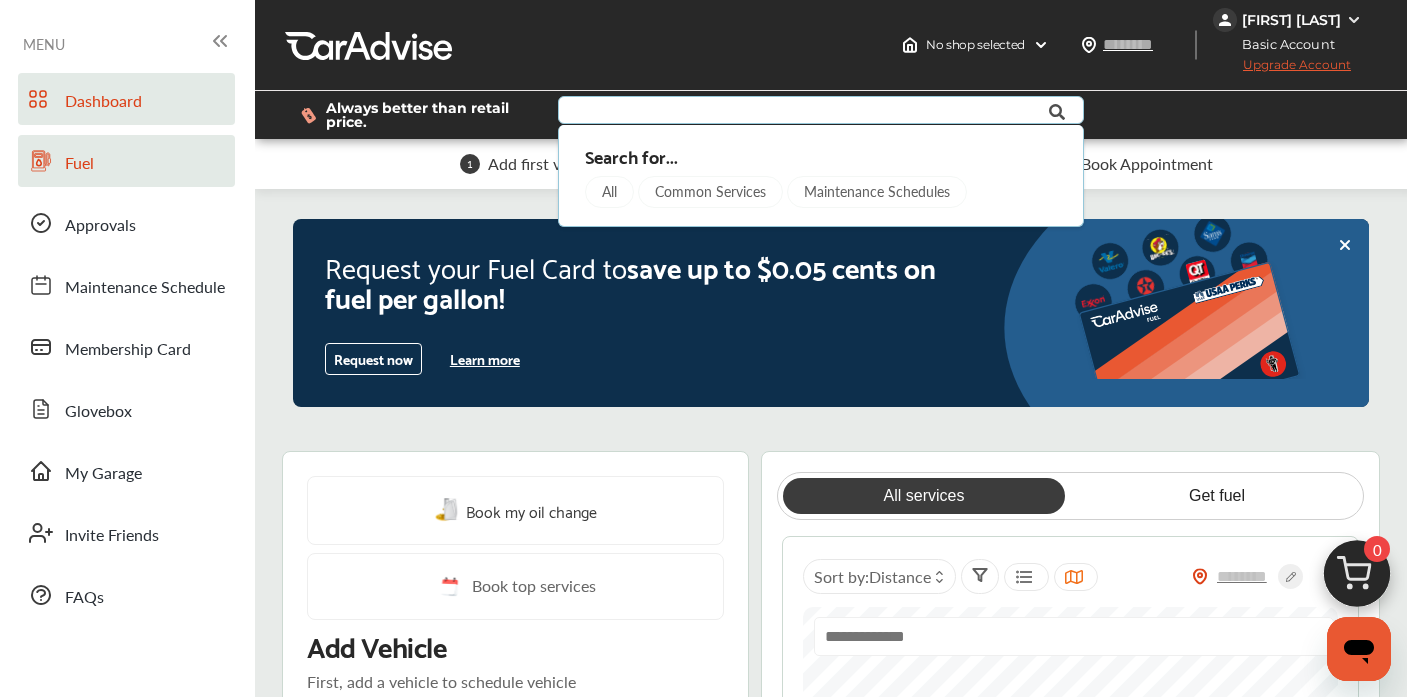 scroll, scrollTop: 1, scrollLeft: 0, axis: vertical 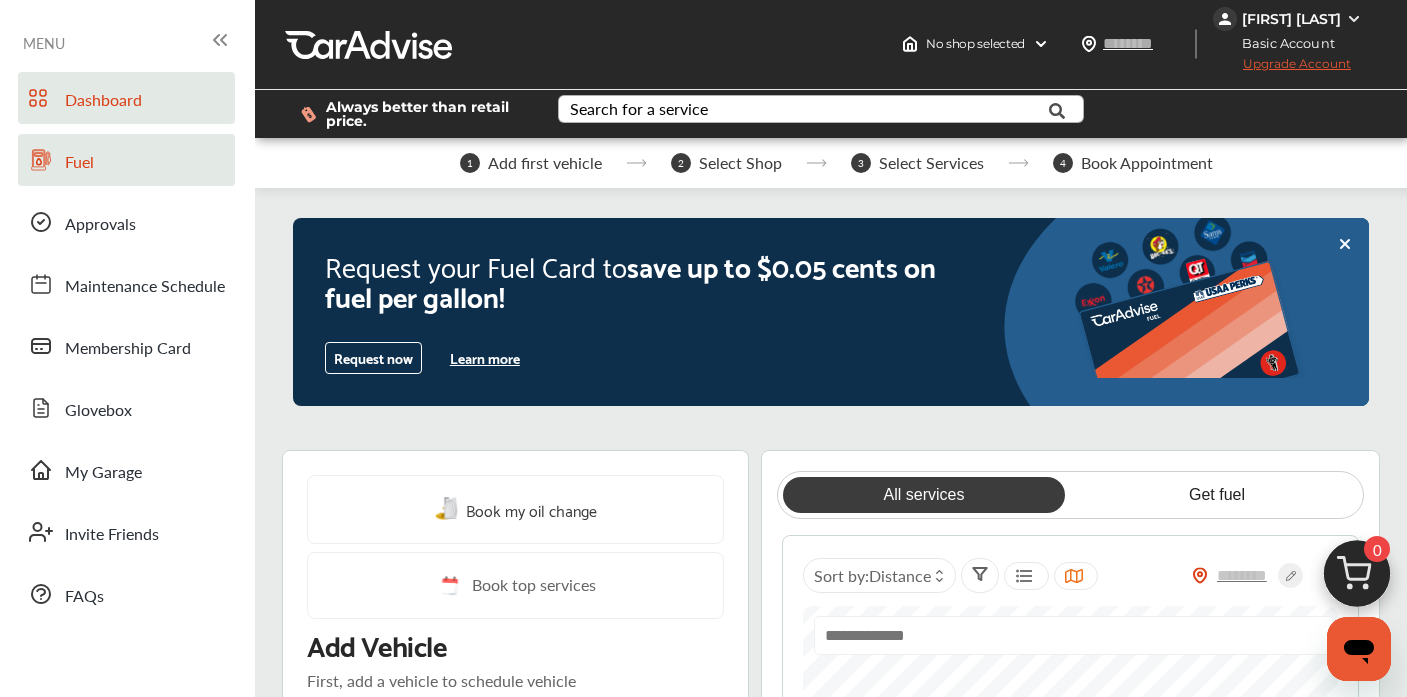 click on "Fuel" at bounding box center [79, 163] 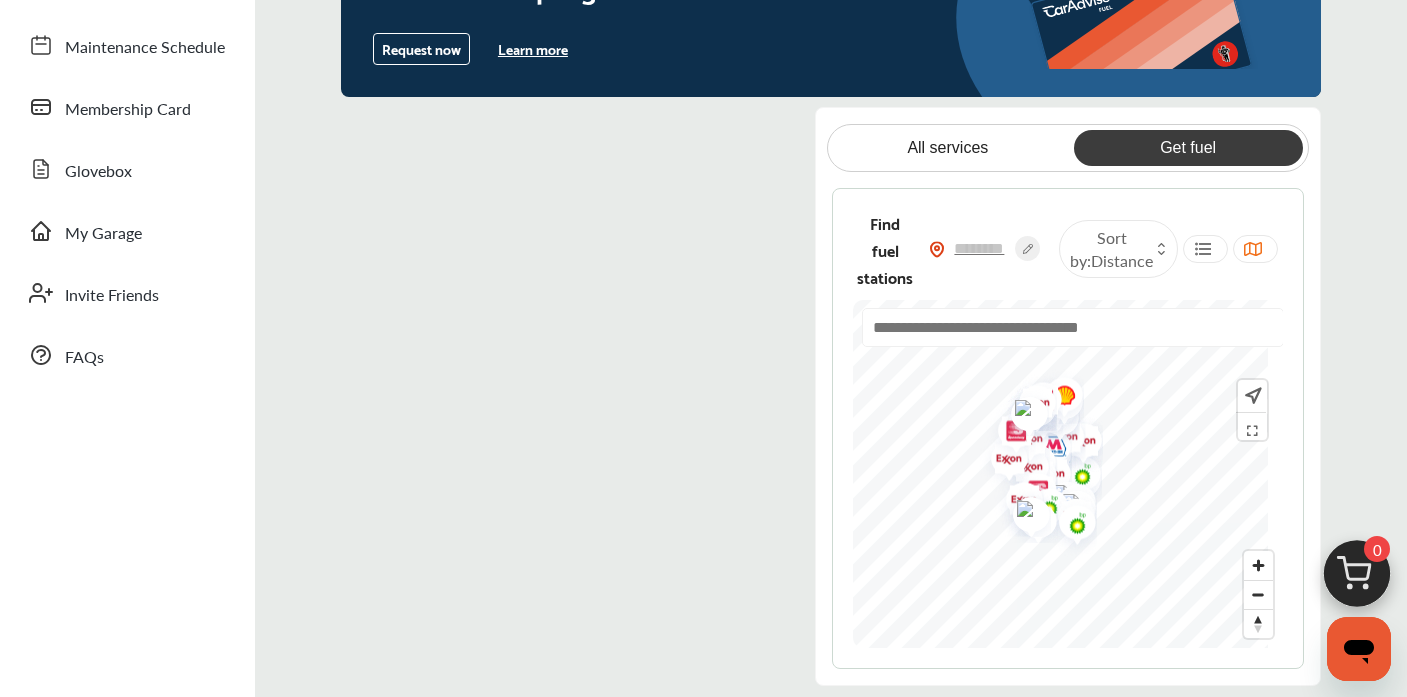 scroll, scrollTop: 257, scrollLeft: 0, axis: vertical 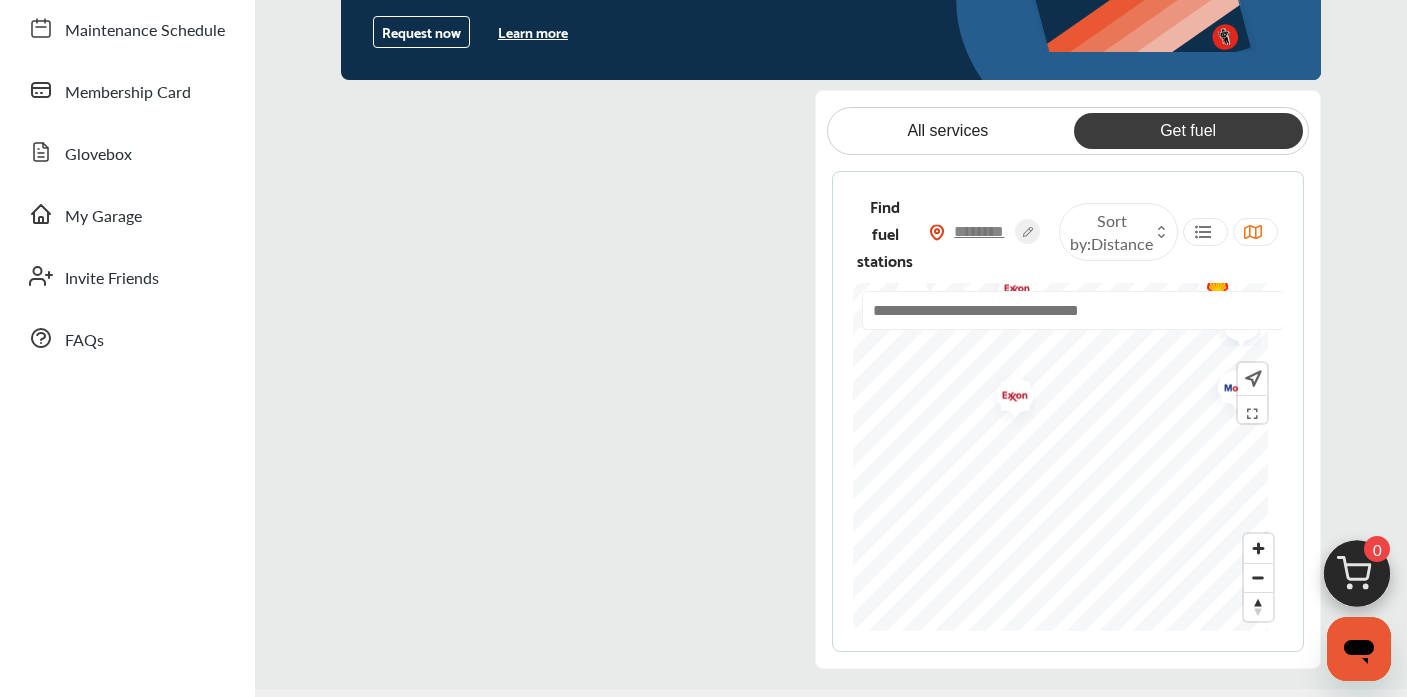 click at bounding box center [980, 231] 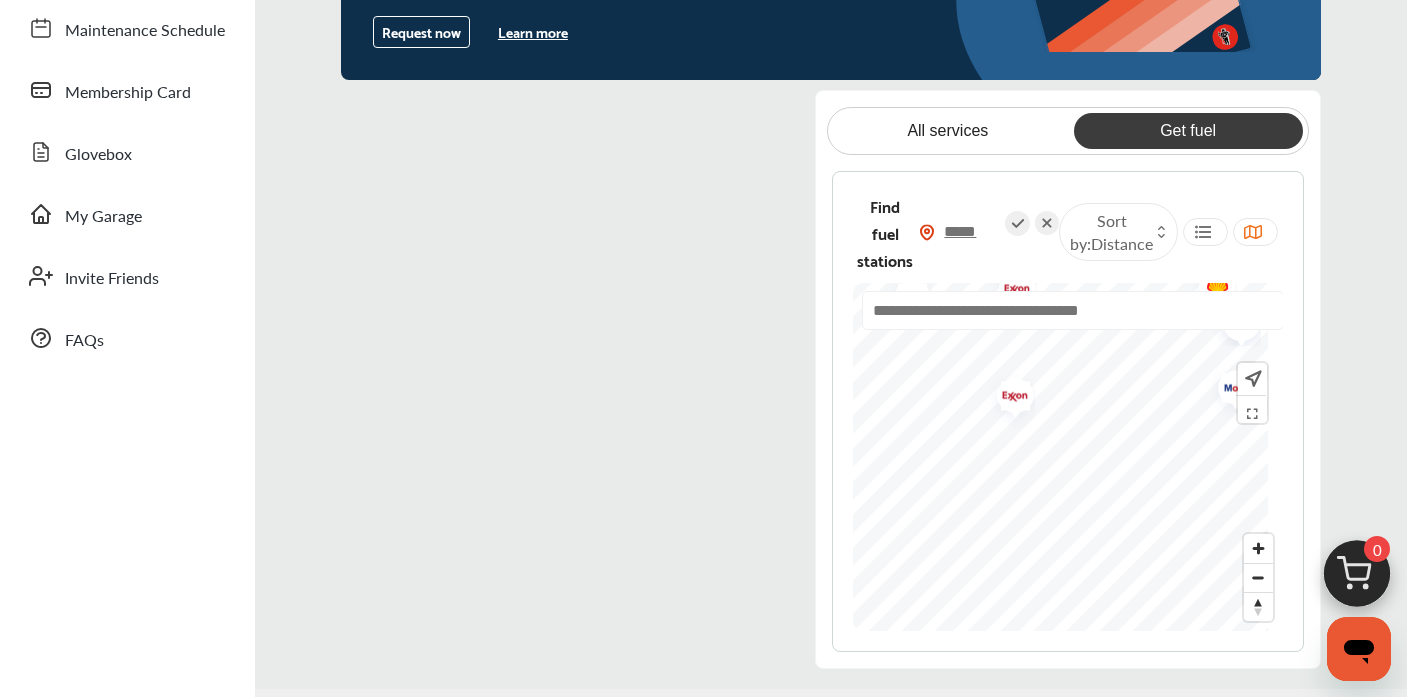 type on "*****" 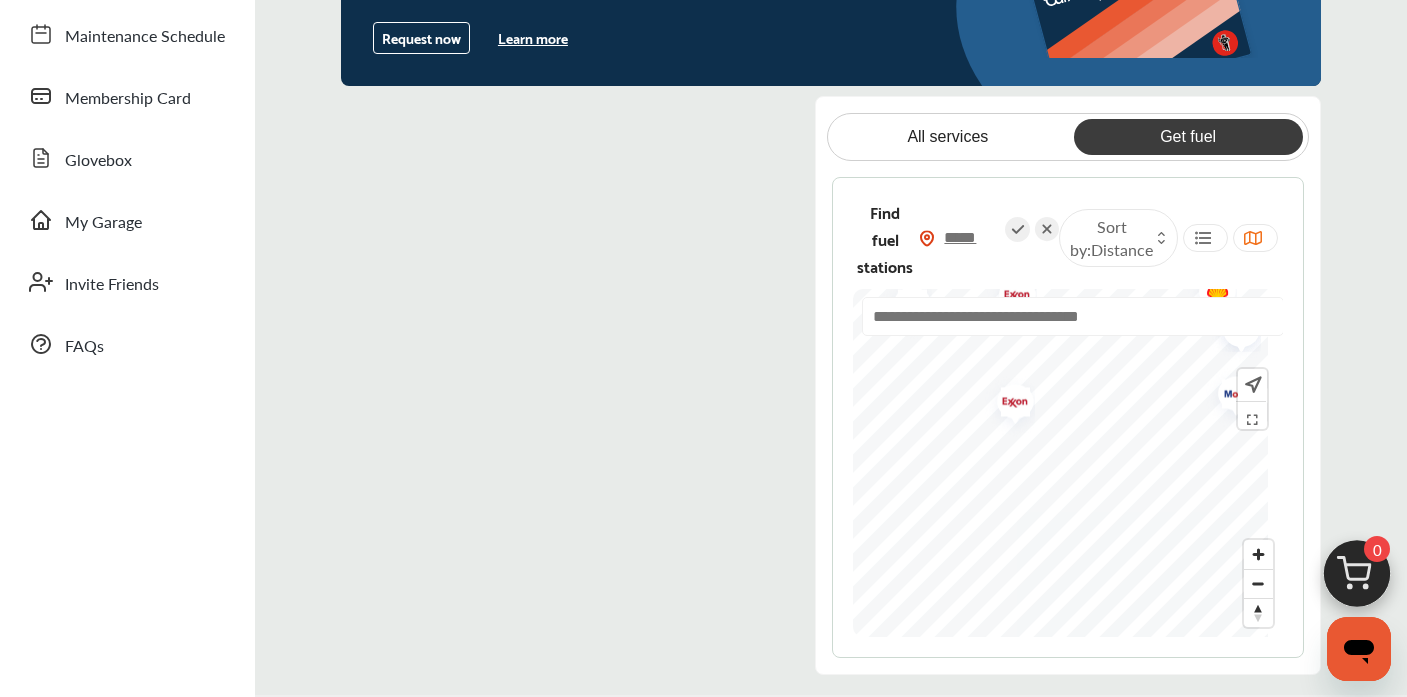 scroll, scrollTop: 250, scrollLeft: 2, axis: both 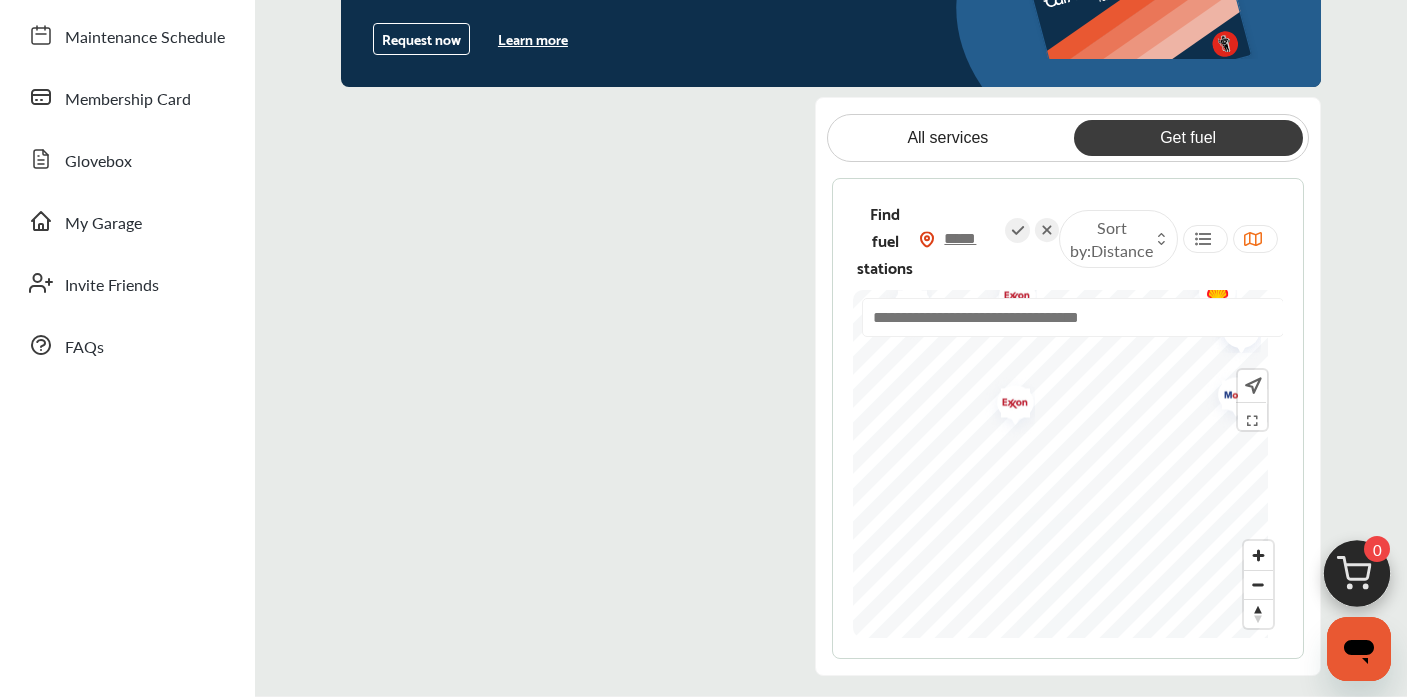 click on "Sort by :  Distance" at bounding box center [1111, 239] 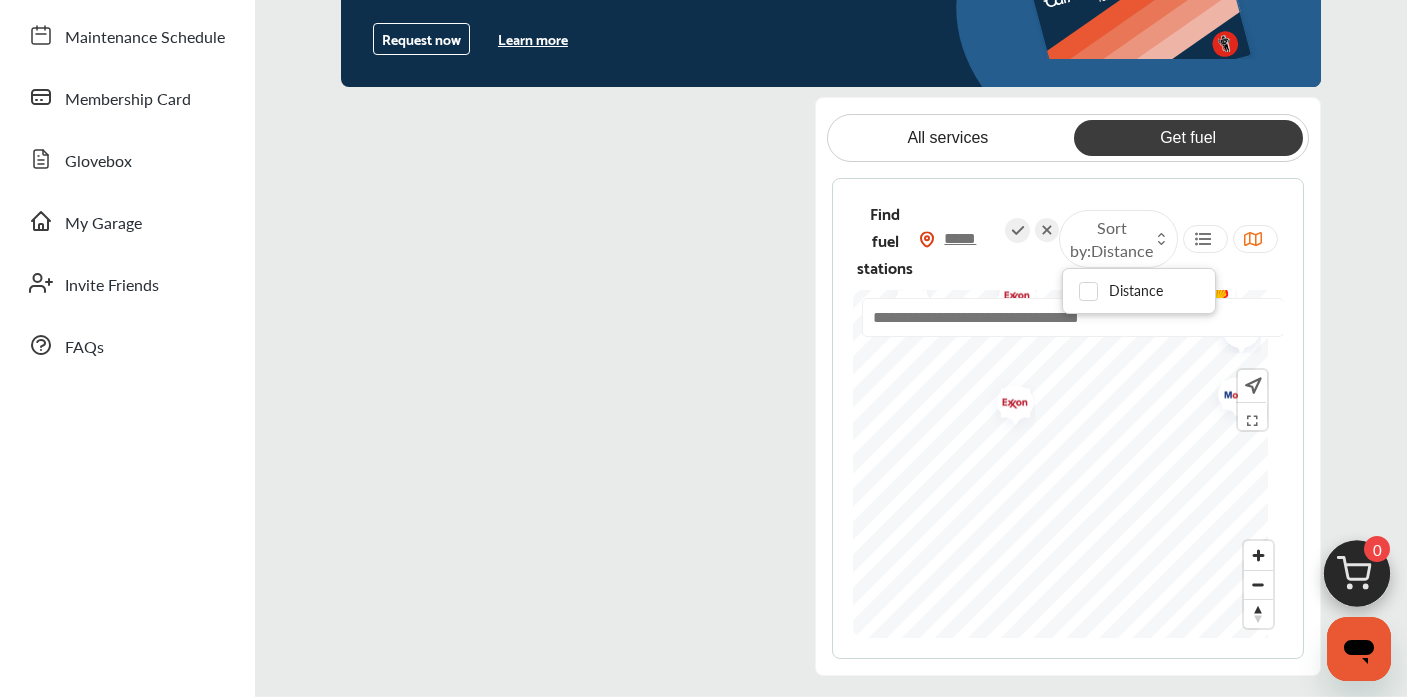 scroll, scrollTop: 238, scrollLeft: 0, axis: vertical 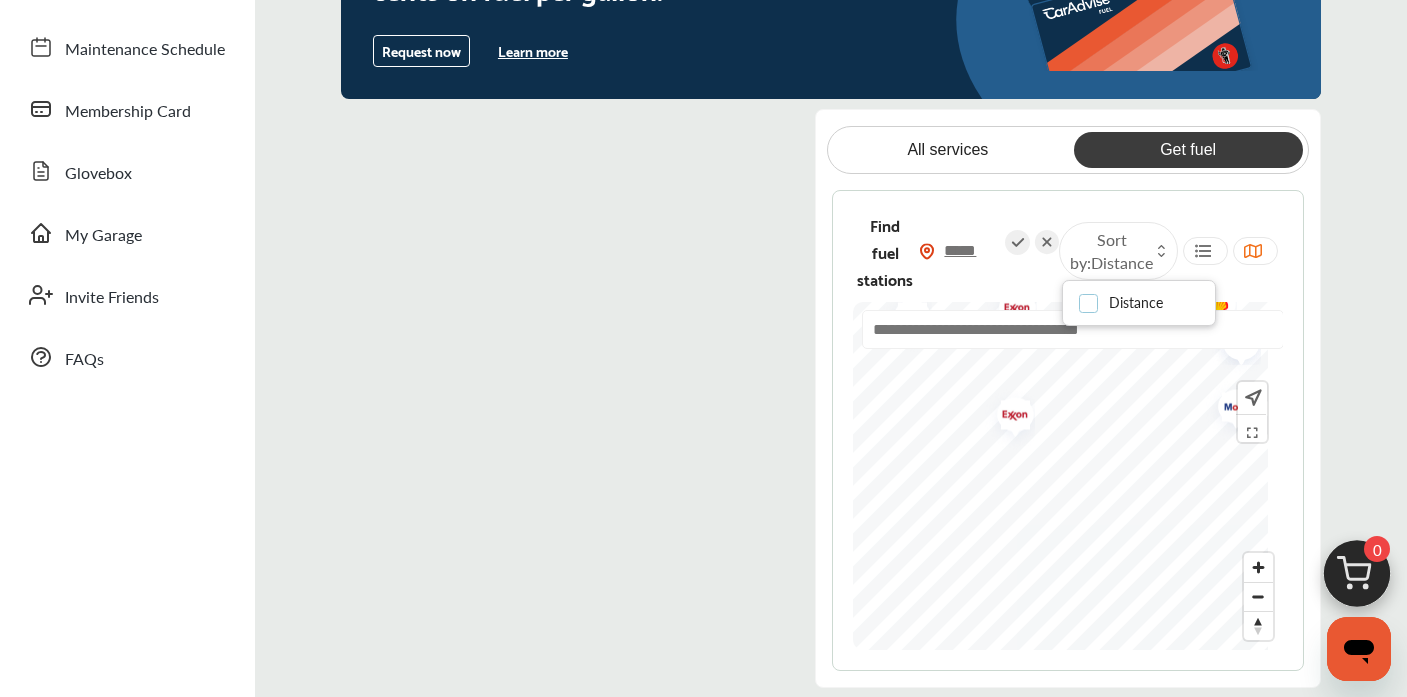 click at bounding box center (1094, 295) 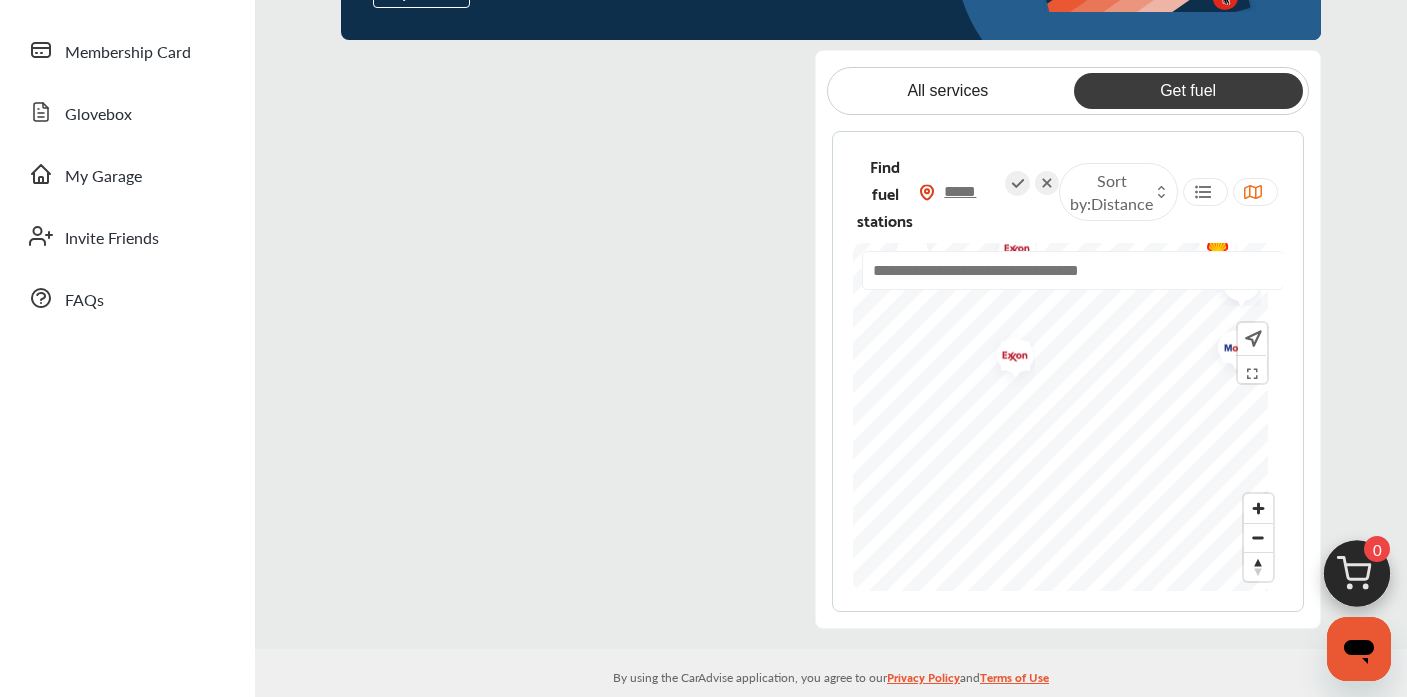 scroll, scrollTop: 301, scrollLeft: 0, axis: vertical 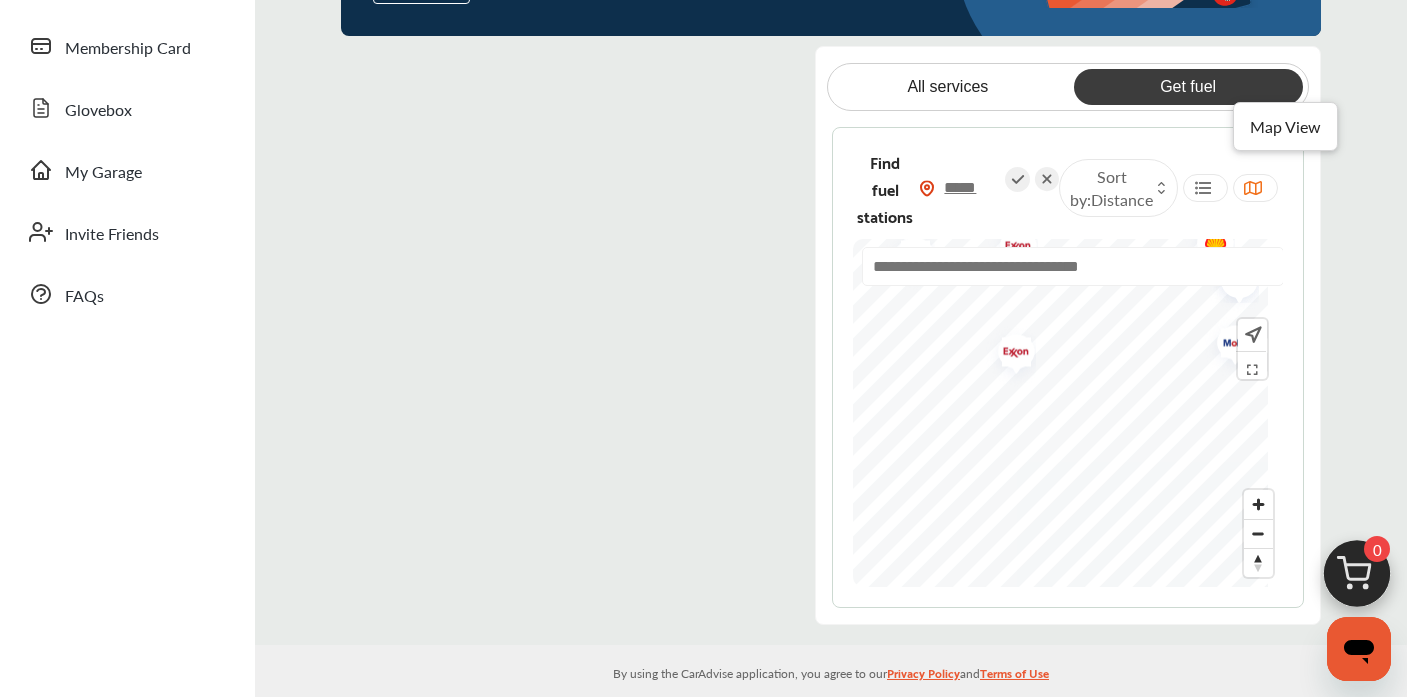 click at bounding box center (1253, 188) 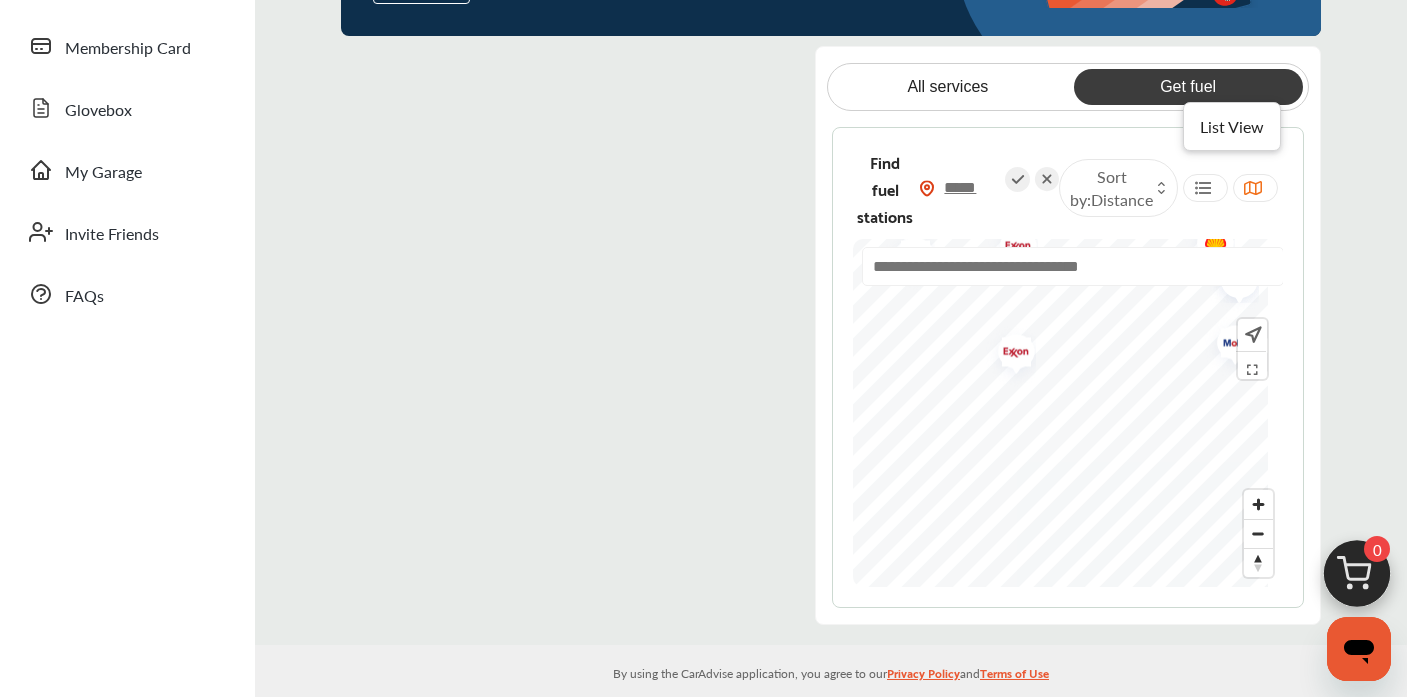 click at bounding box center (1203, 188) 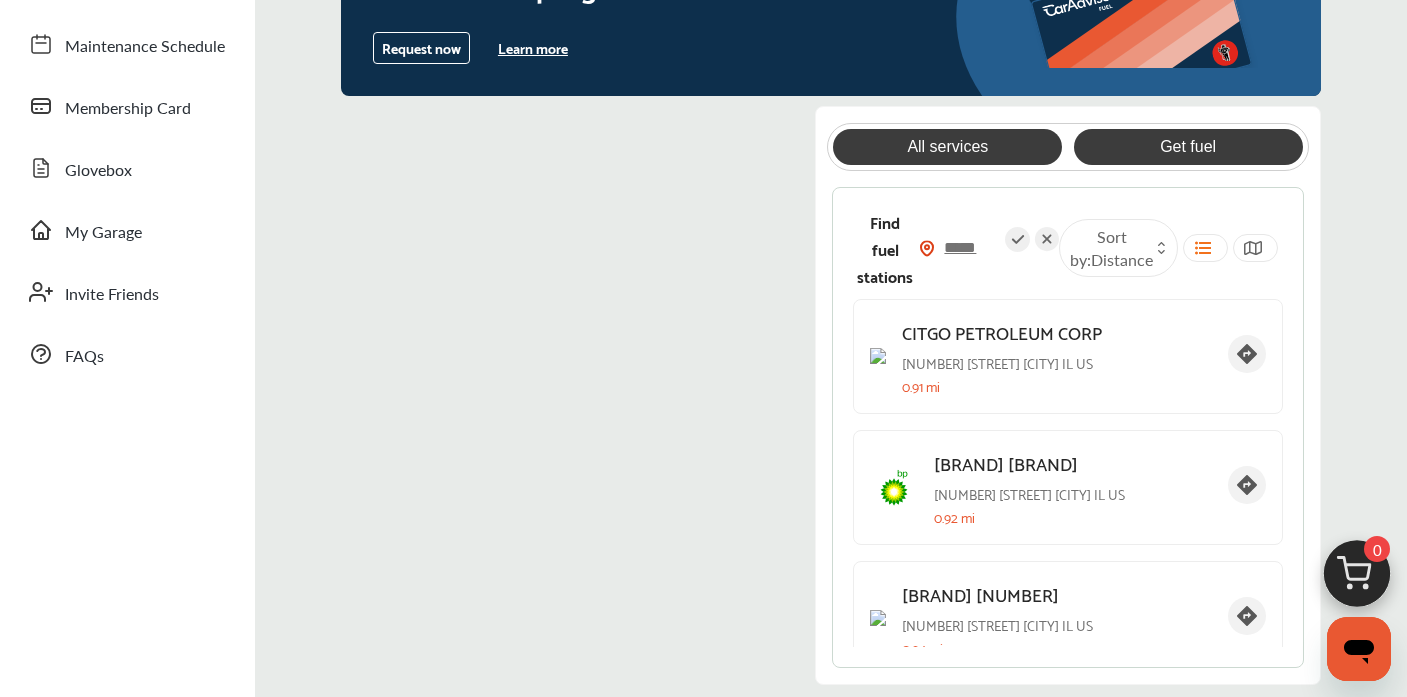 scroll, scrollTop: 234, scrollLeft: 0, axis: vertical 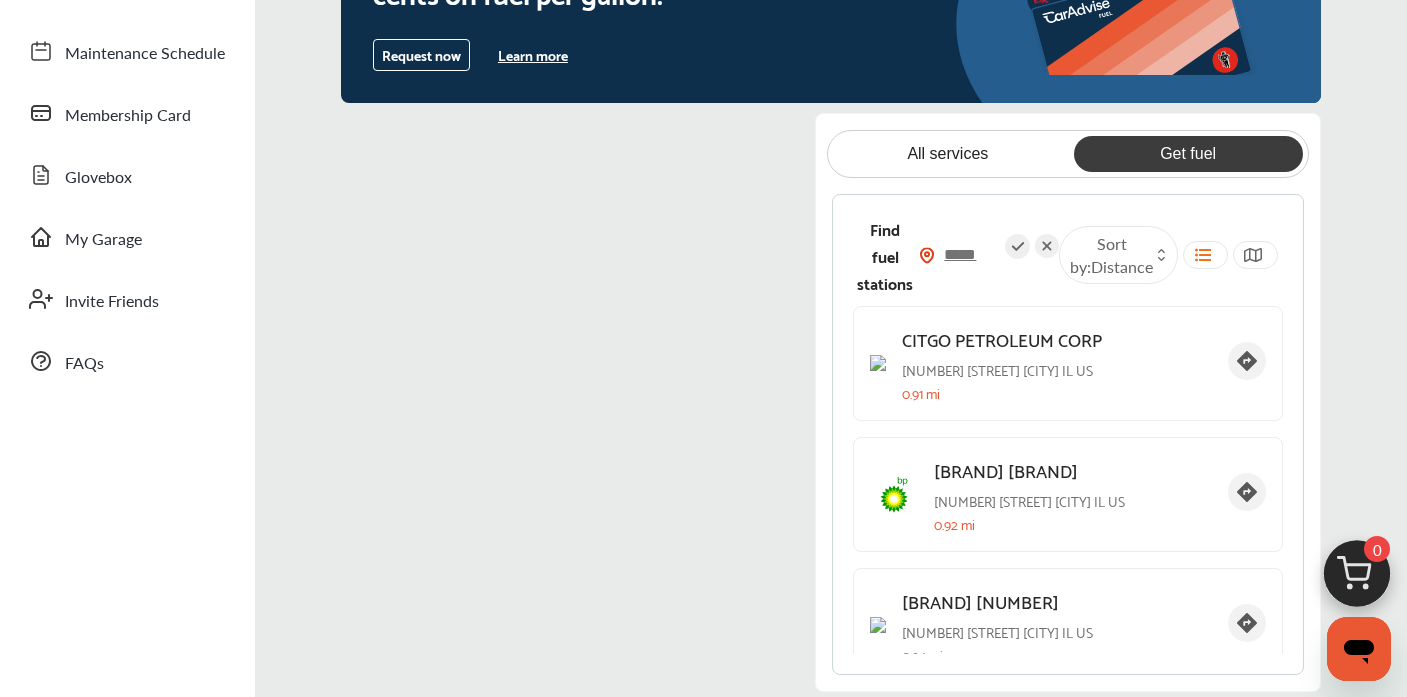 click on "Get fuel" at bounding box center [1188, 154] 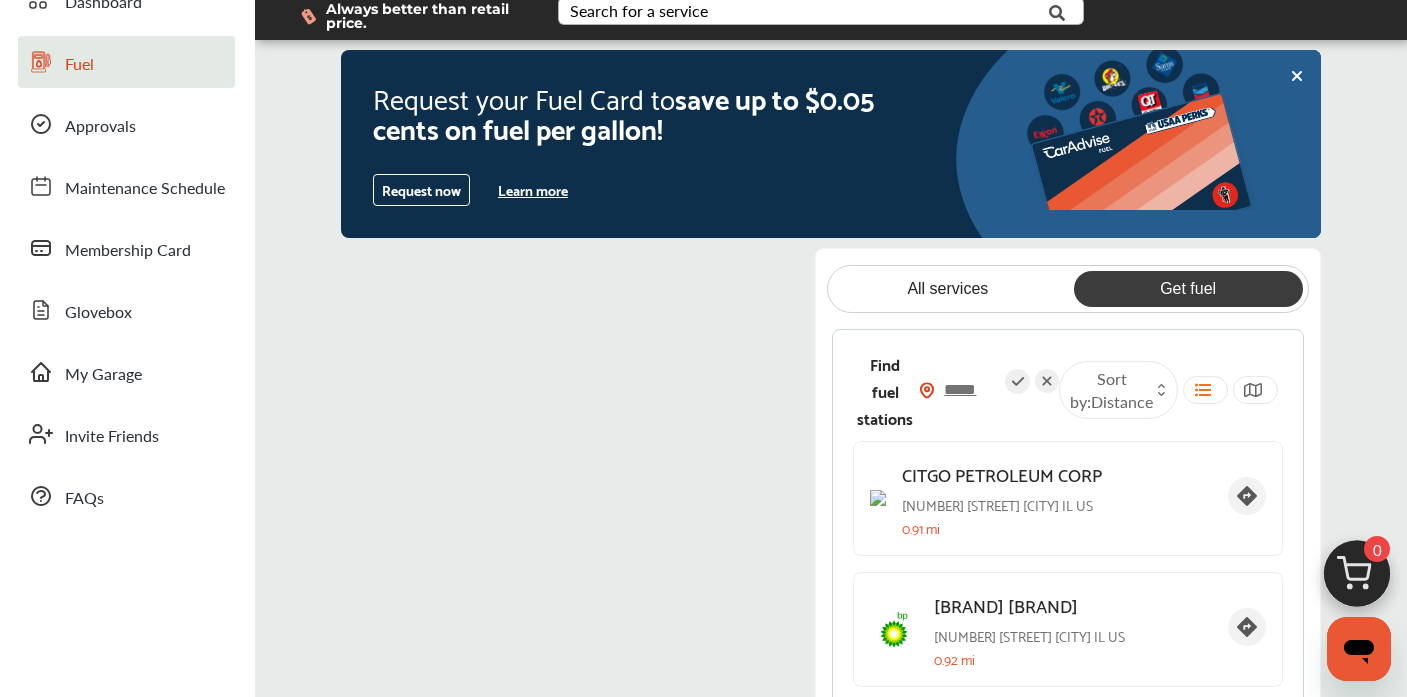 scroll, scrollTop: 89, scrollLeft: 0, axis: vertical 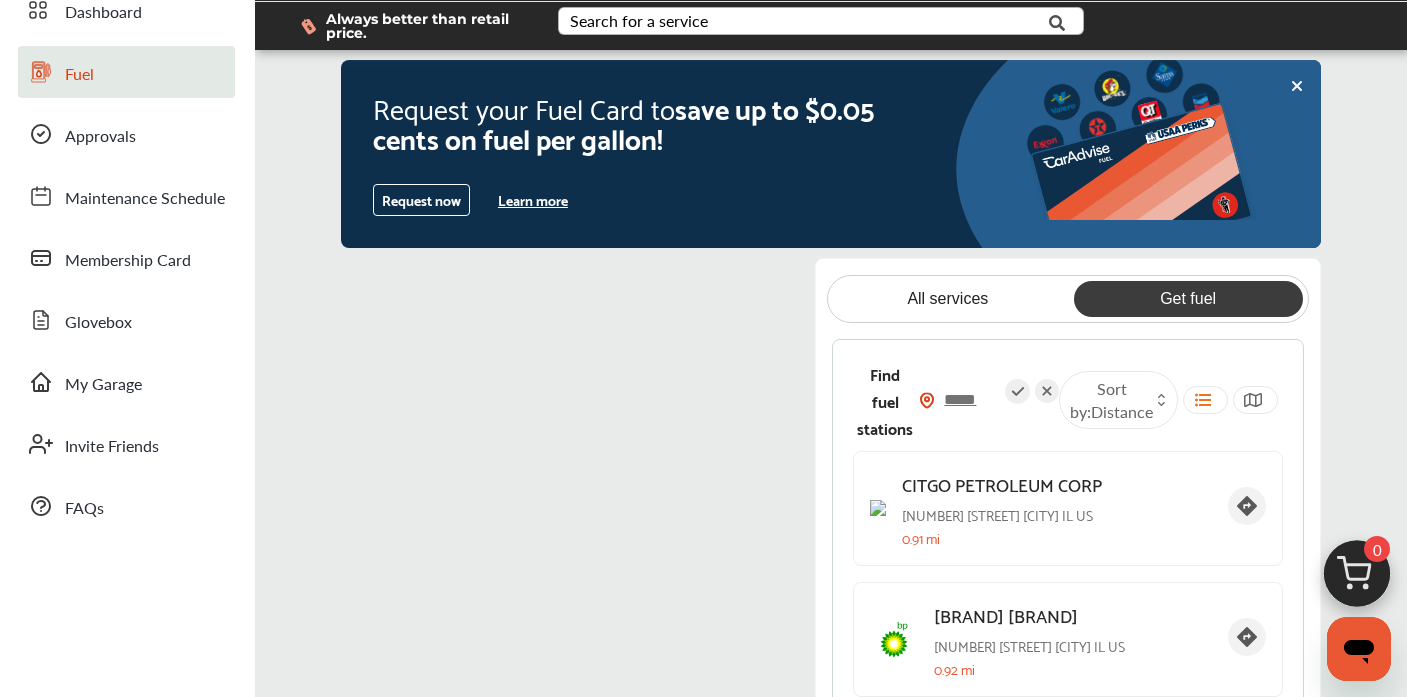 click on "*****" at bounding box center (970, 399) 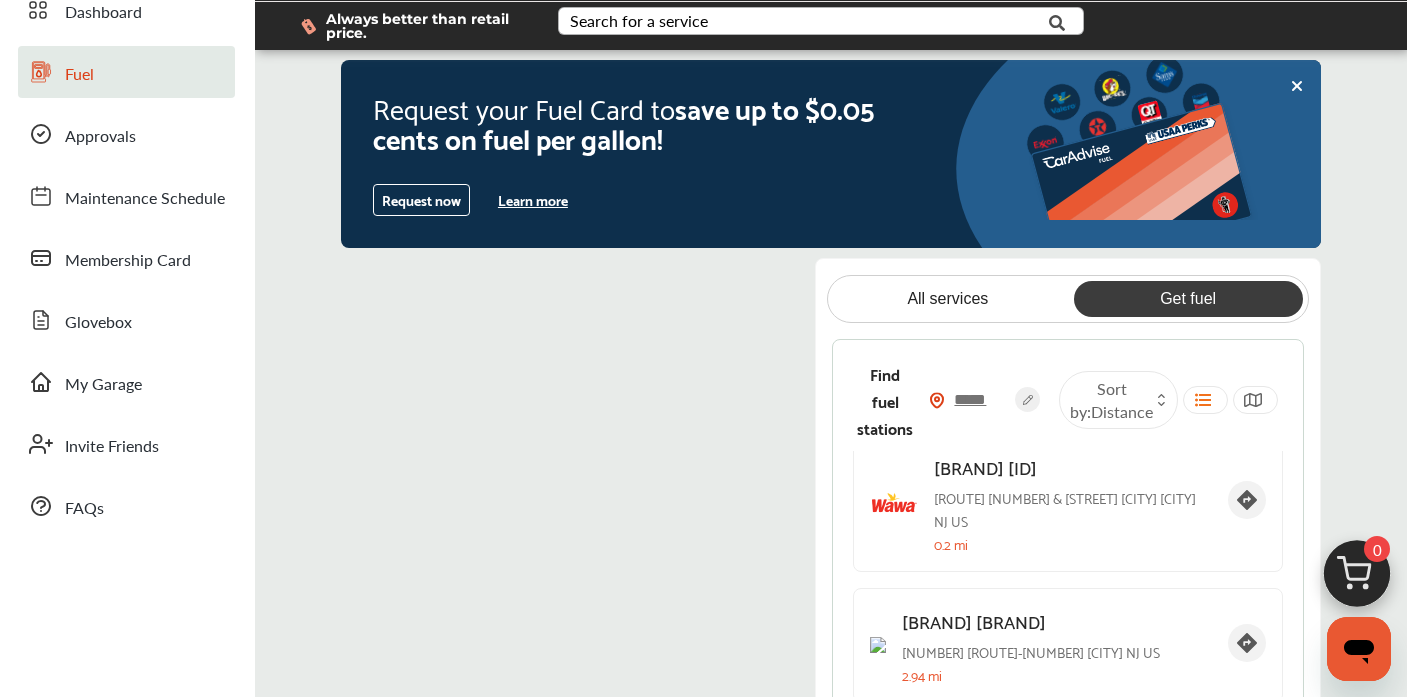 scroll, scrollTop: 0, scrollLeft: 0, axis: both 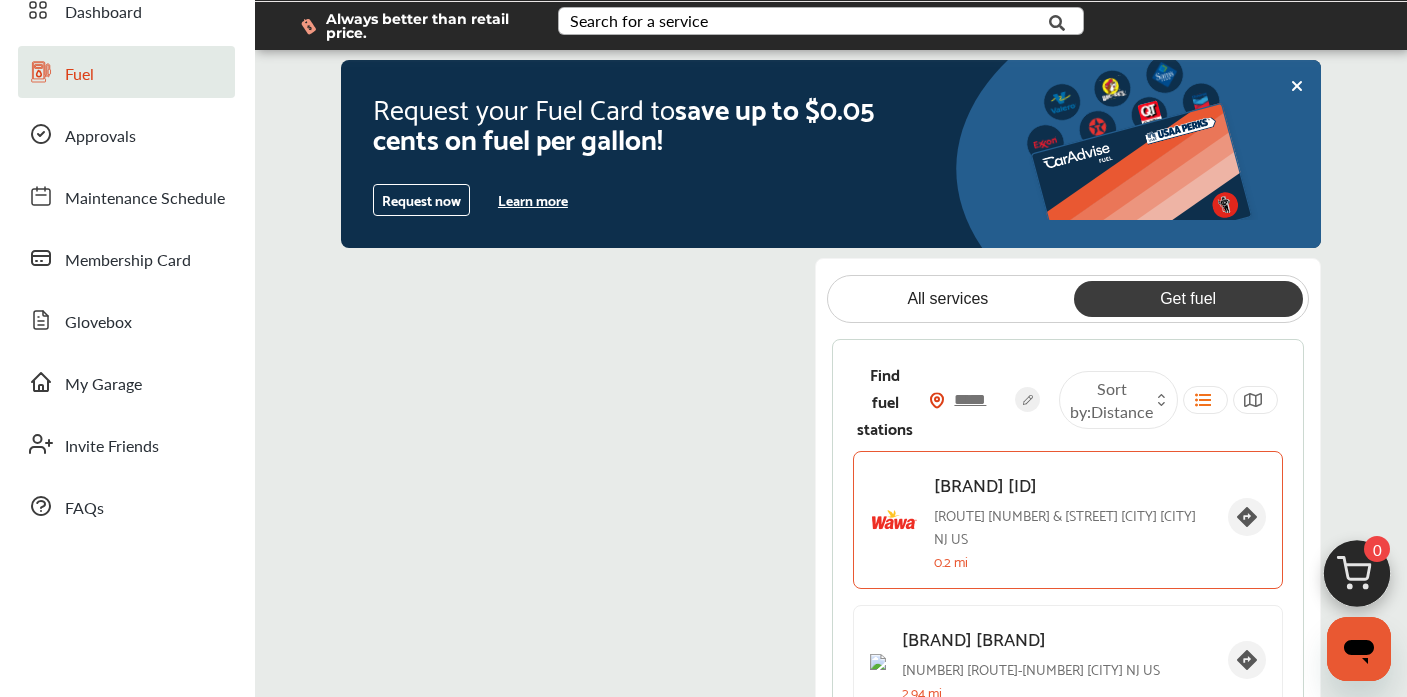 click 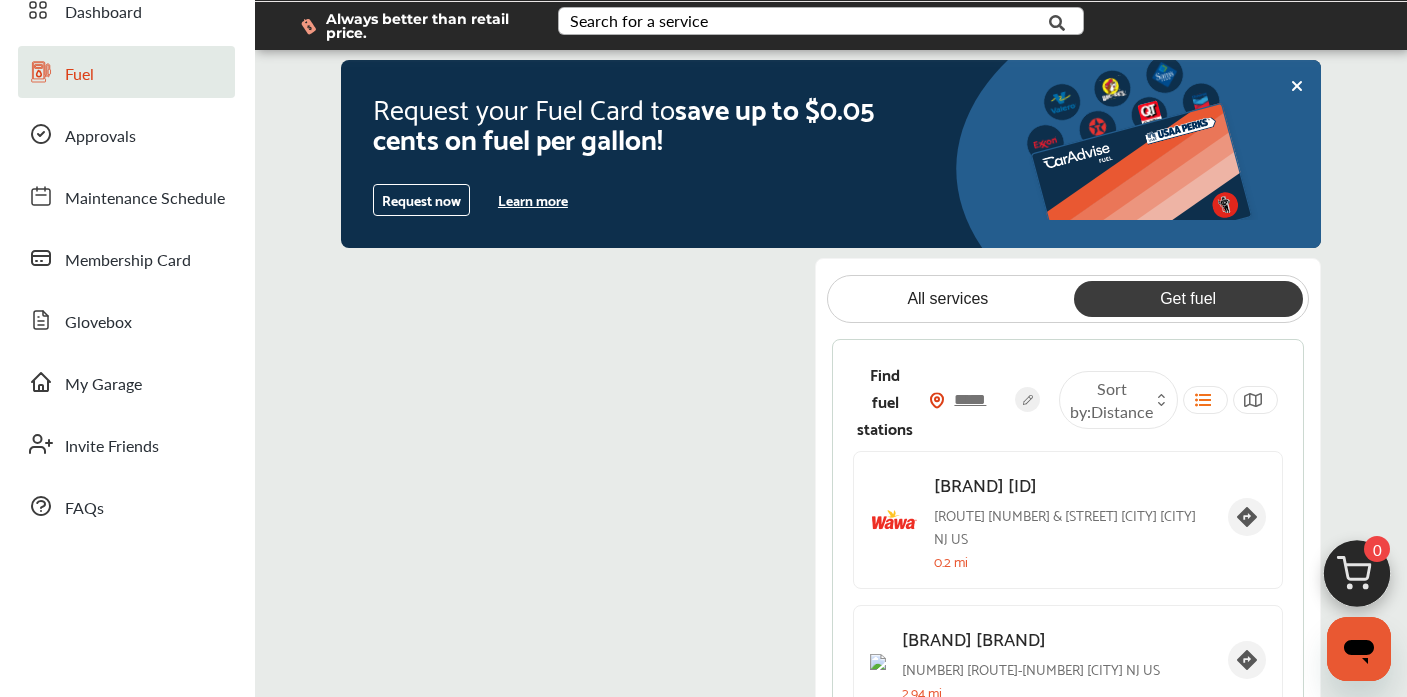 scroll, scrollTop: 88, scrollLeft: 0, axis: vertical 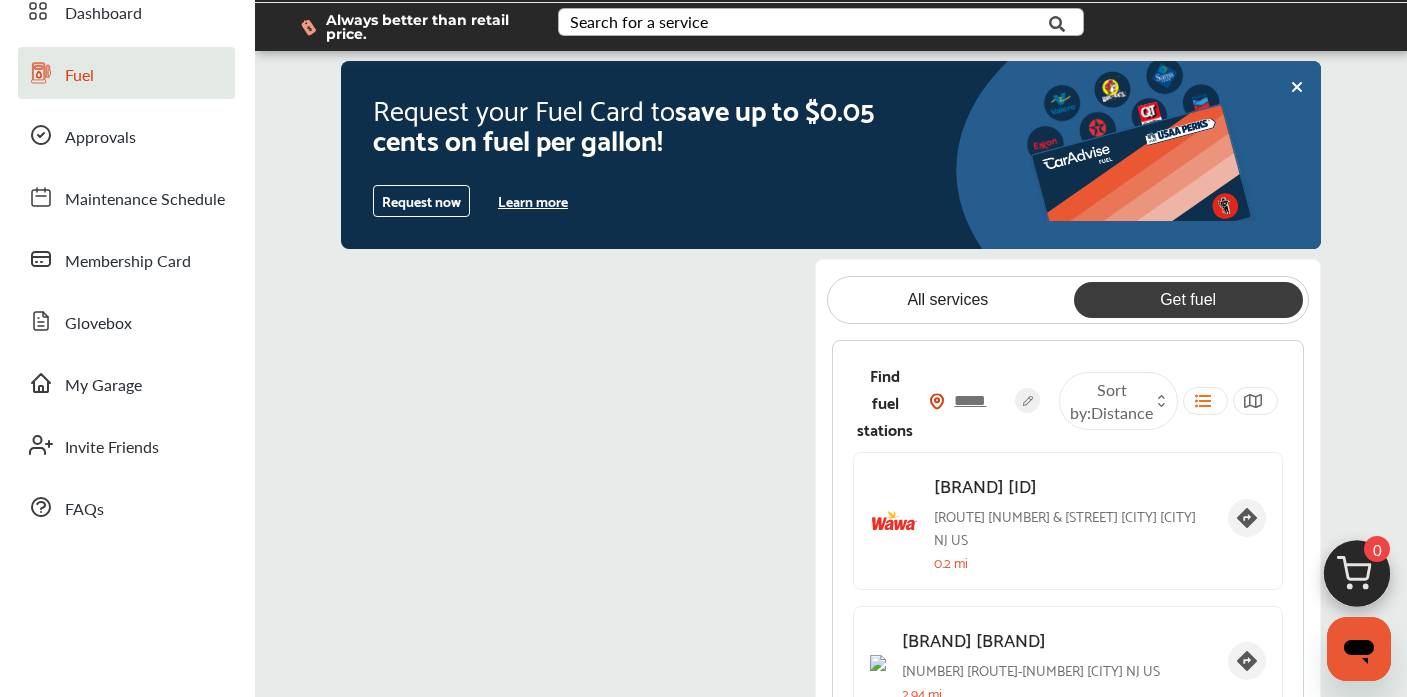 click on "Learn more" at bounding box center [533, 201] 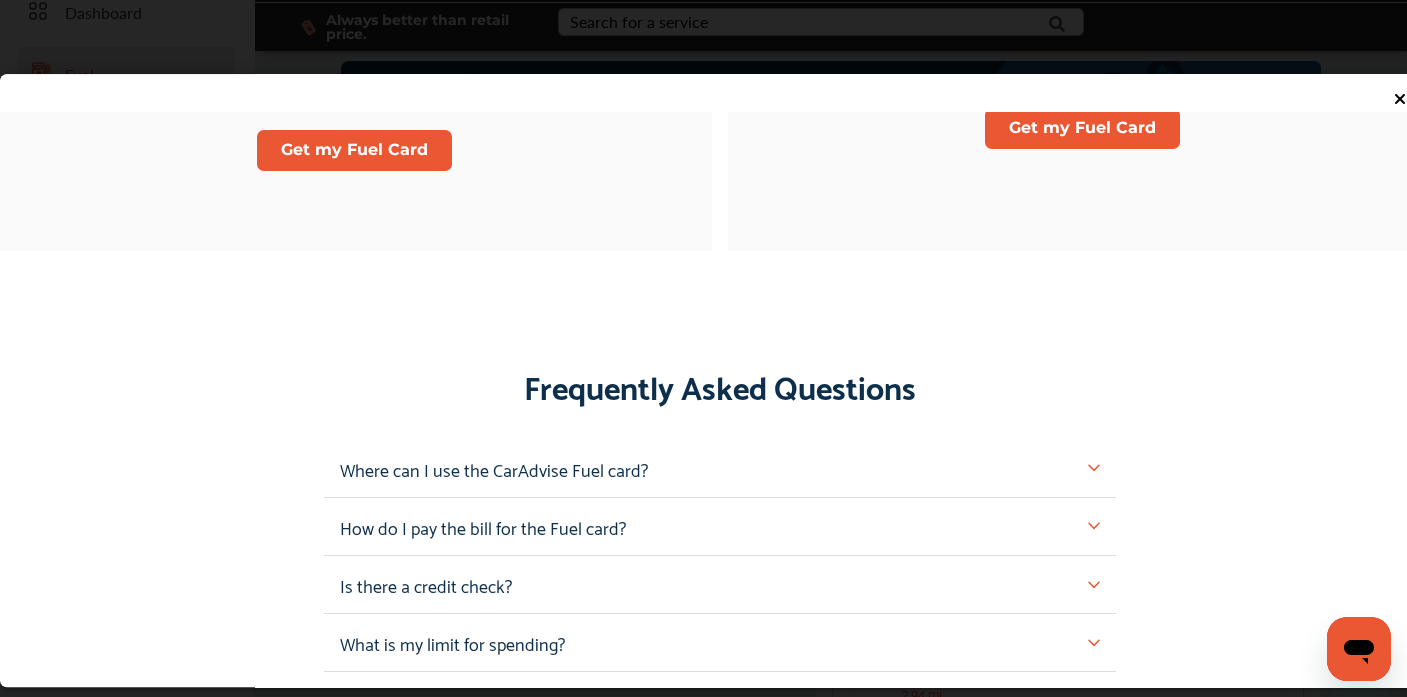 scroll, scrollTop: 1677, scrollLeft: 0, axis: vertical 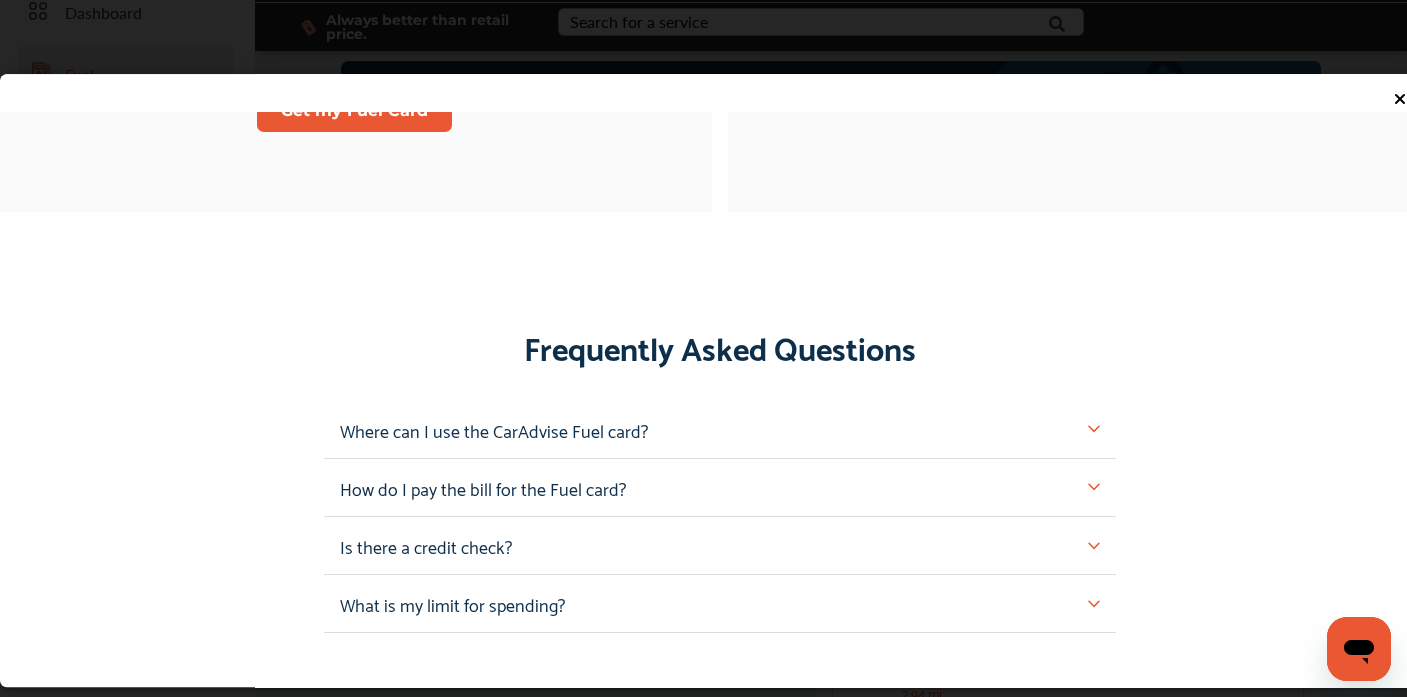 click on "Where can I use the CarAdvise Fuel card?" at bounding box center (720, 429) 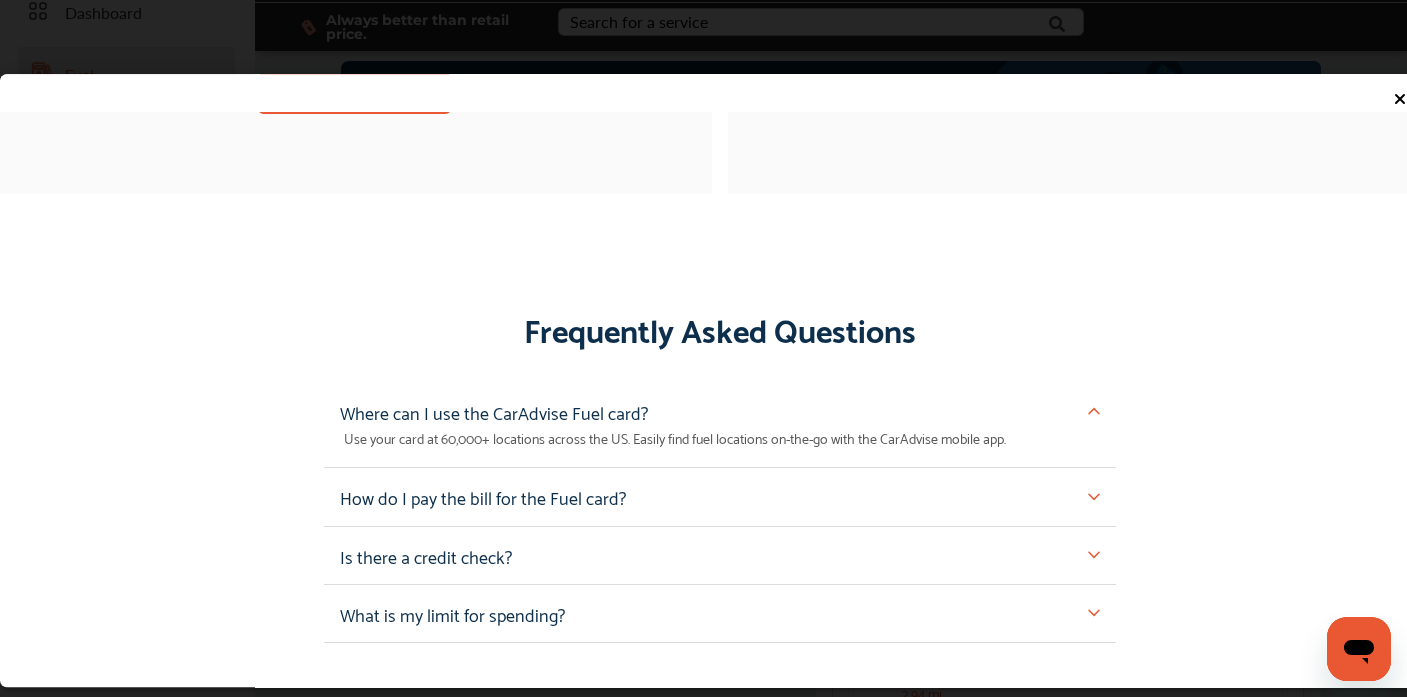 scroll, scrollTop: 1699, scrollLeft: 0, axis: vertical 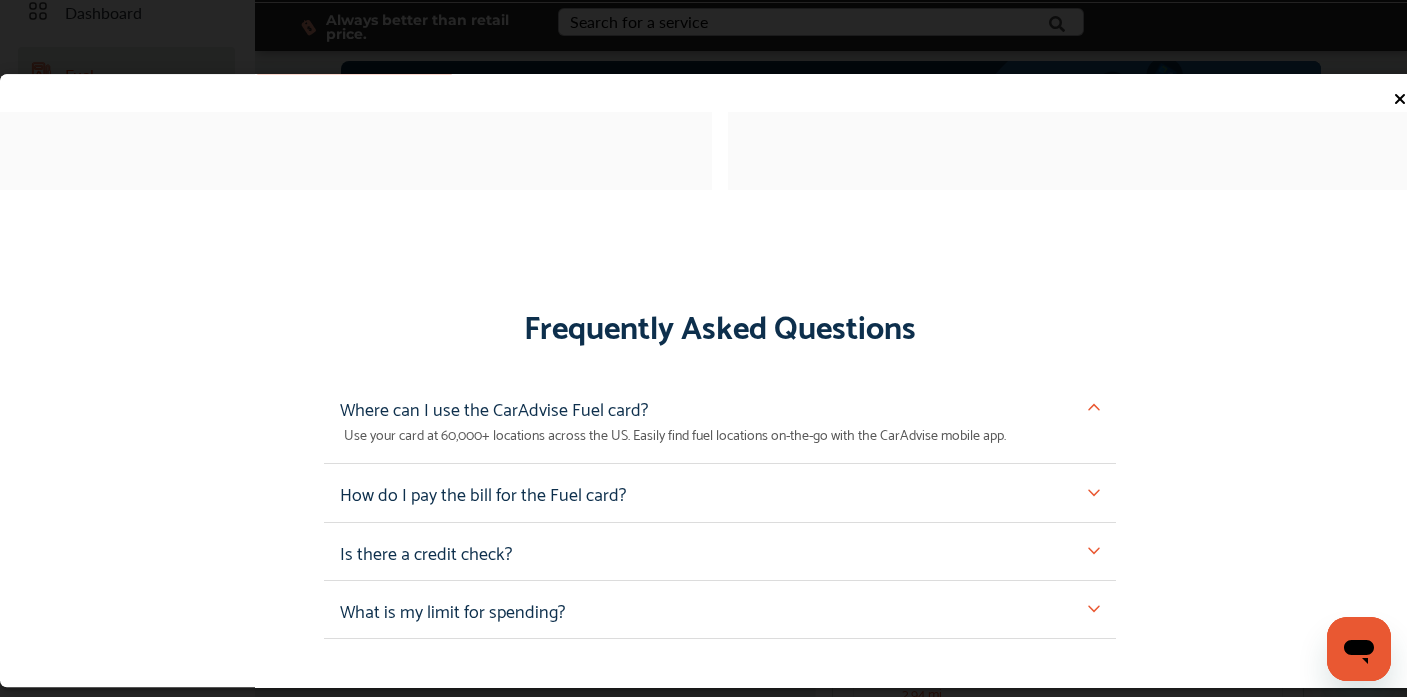 click at bounding box center [1094, 493] 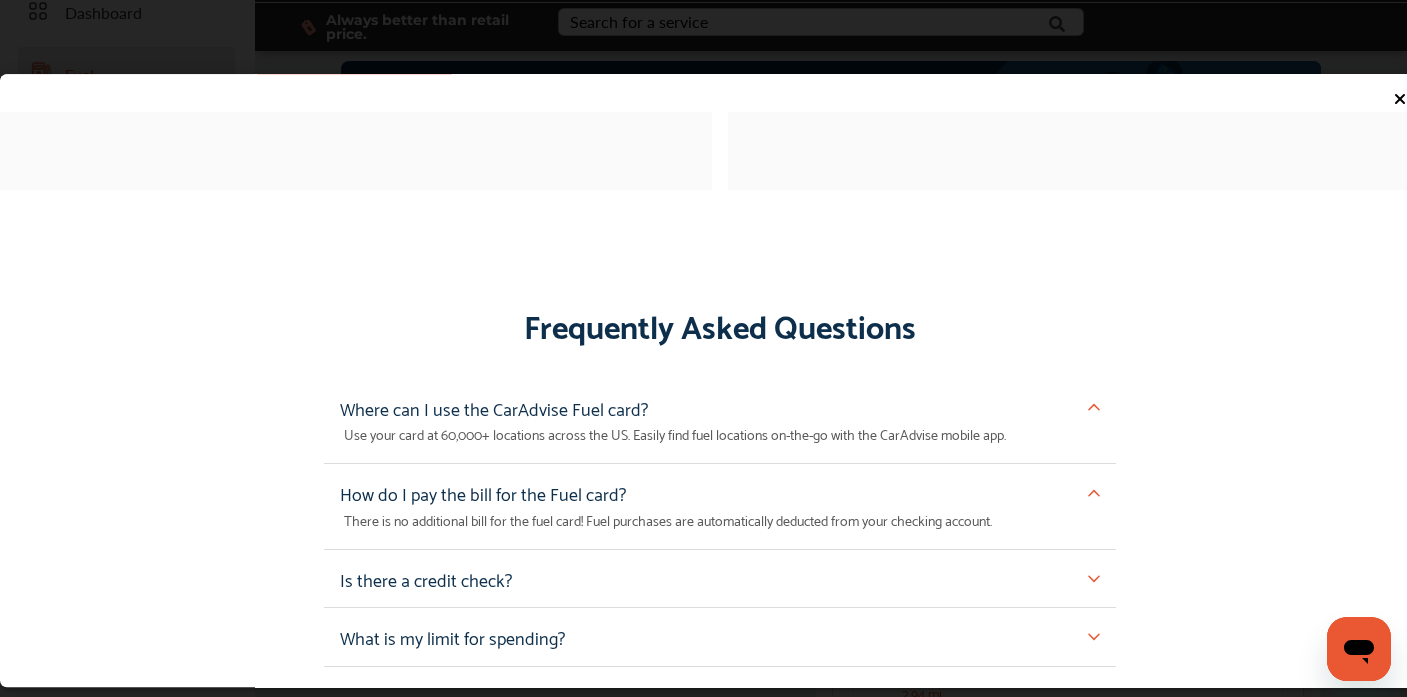 scroll, scrollTop: 0, scrollLeft: 1, axis: horizontal 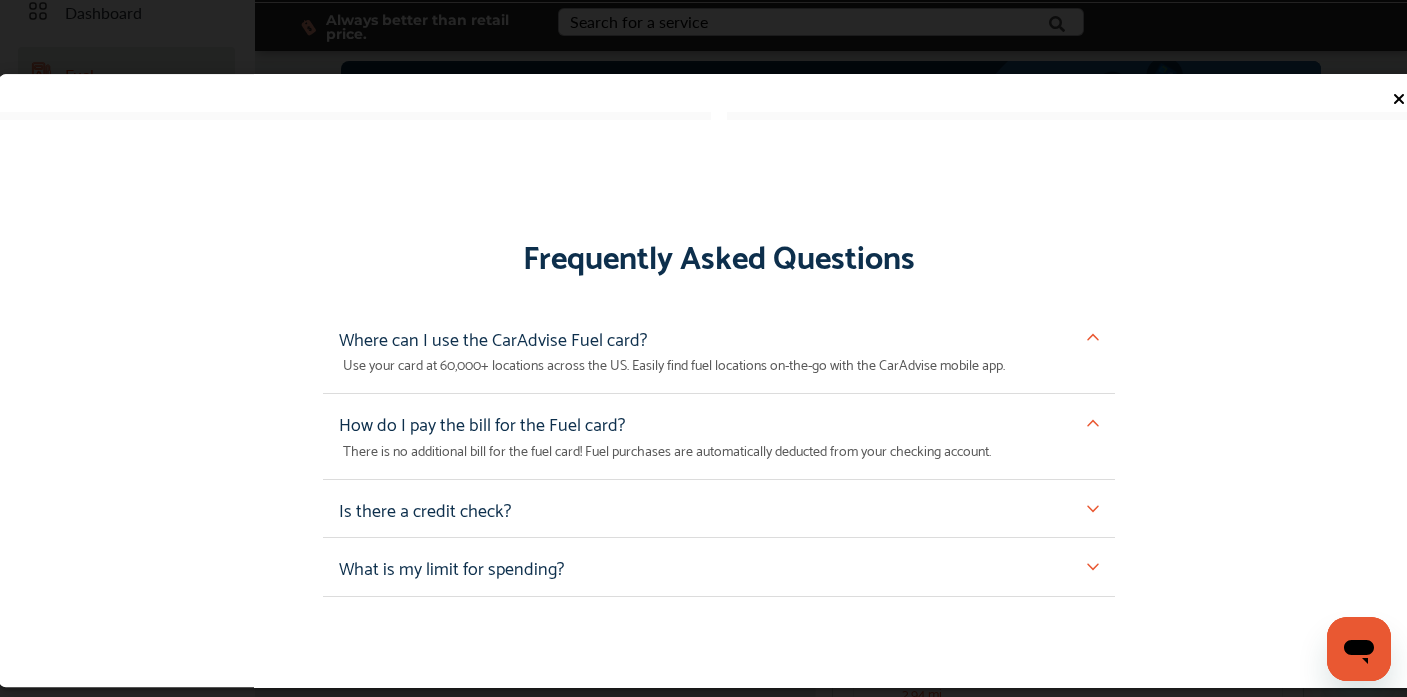 click on "Is there a credit check?" at bounding box center [719, 508] 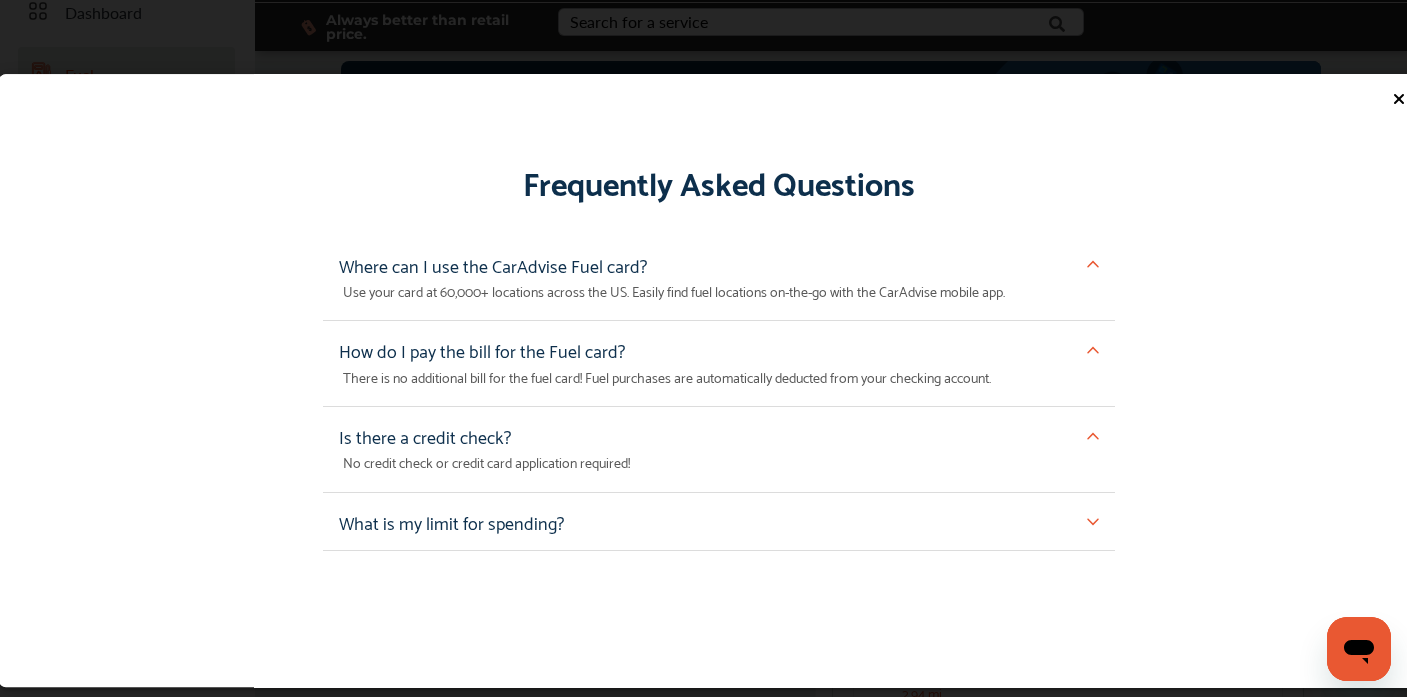 scroll, scrollTop: 1845, scrollLeft: 0, axis: vertical 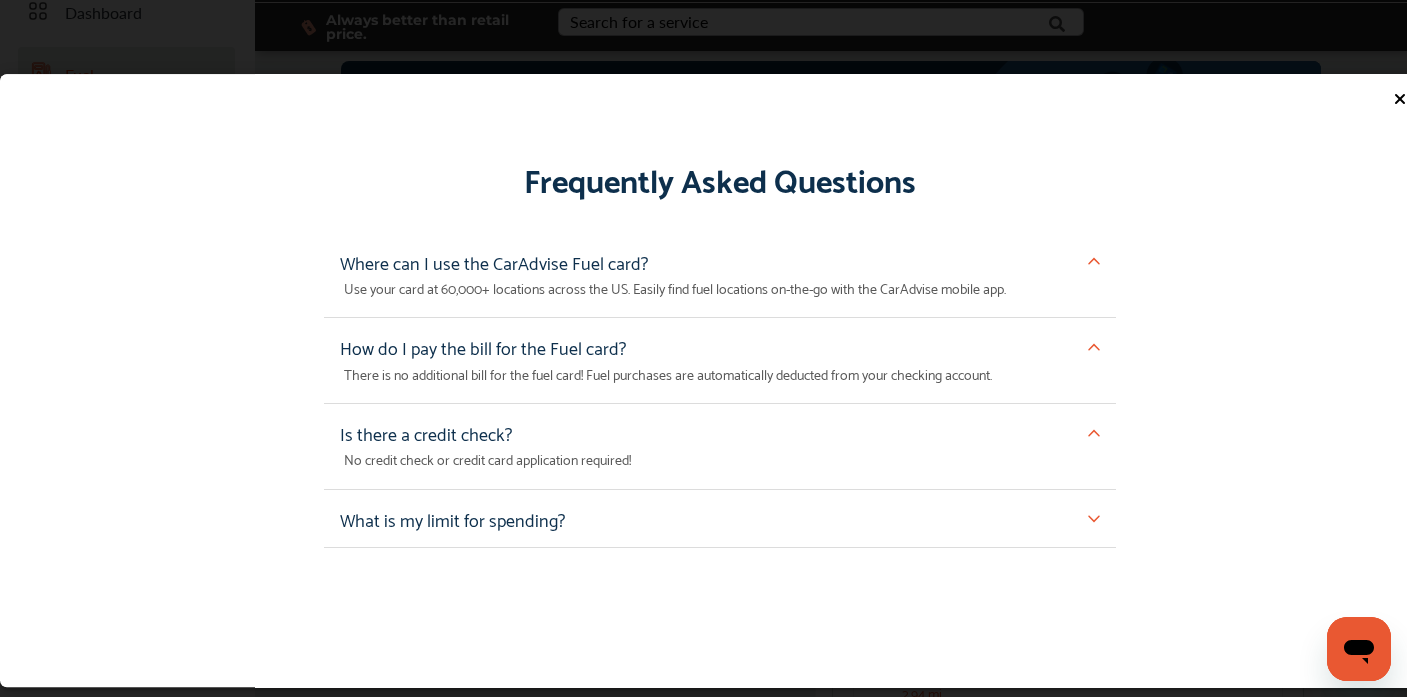click on "What is my limit for spending?" at bounding box center (720, 518) 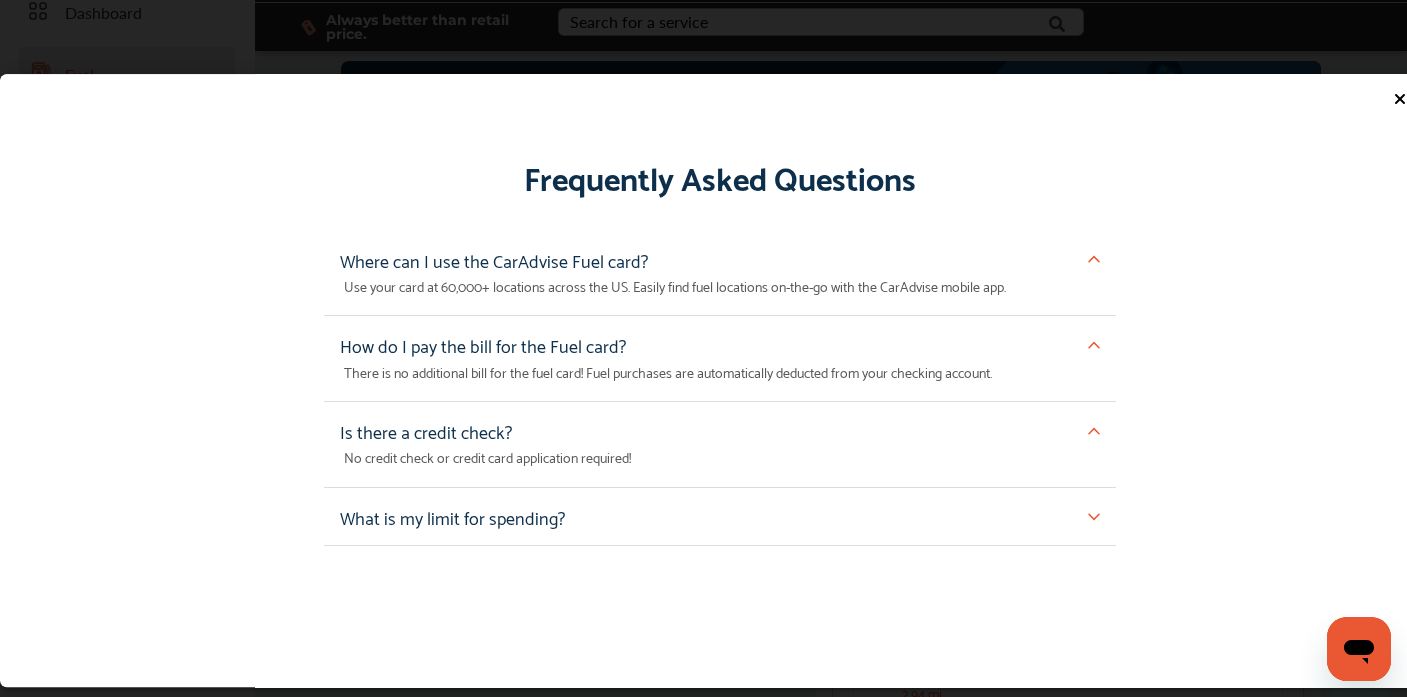 click at bounding box center [1094, 516] 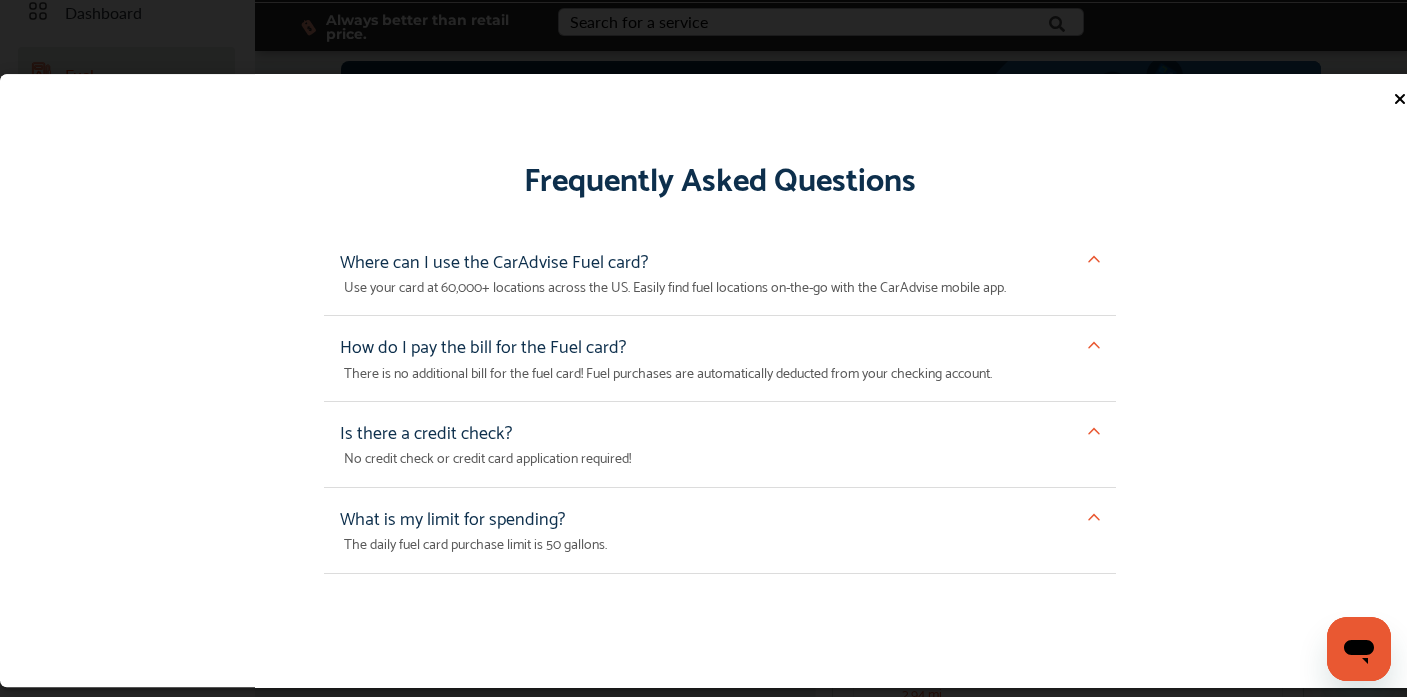 scroll, scrollTop: 1844, scrollLeft: 0, axis: vertical 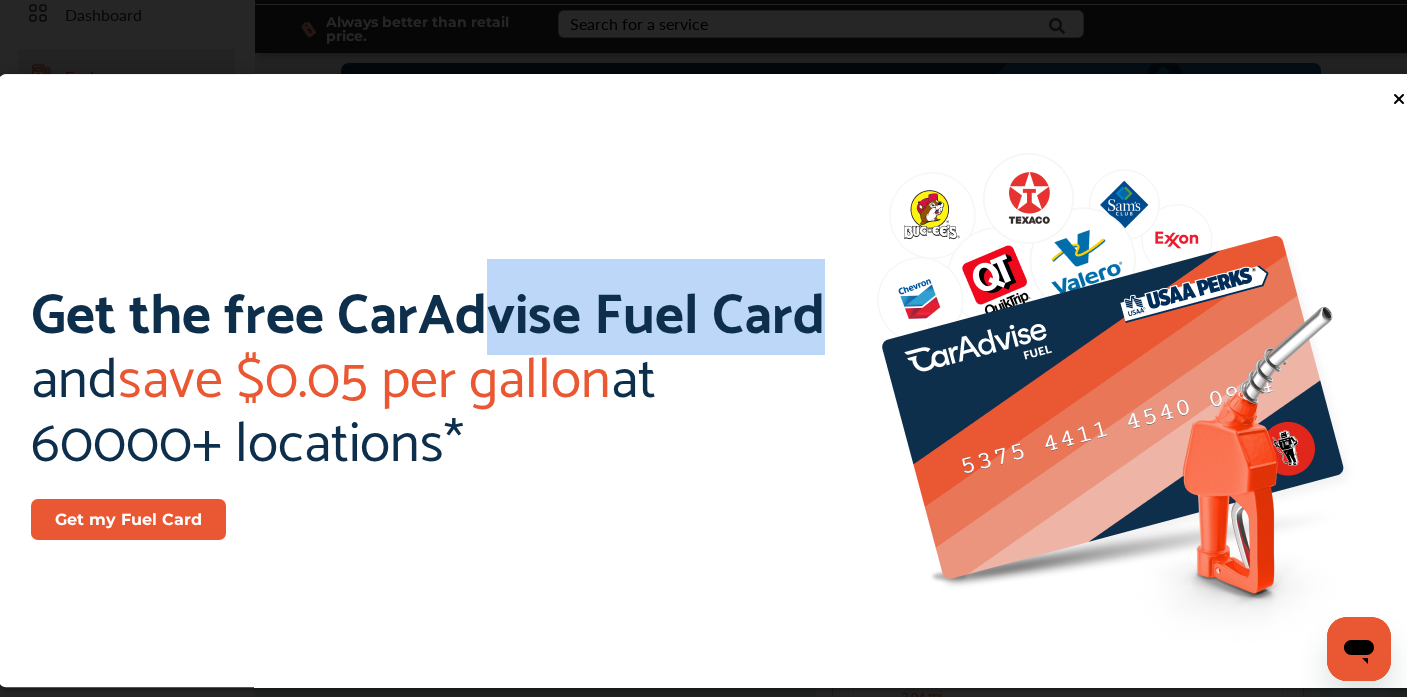 drag, startPoint x: 820, startPoint y: 316, endPoint x: 497, endPoint y: 310, distance: 323.05573 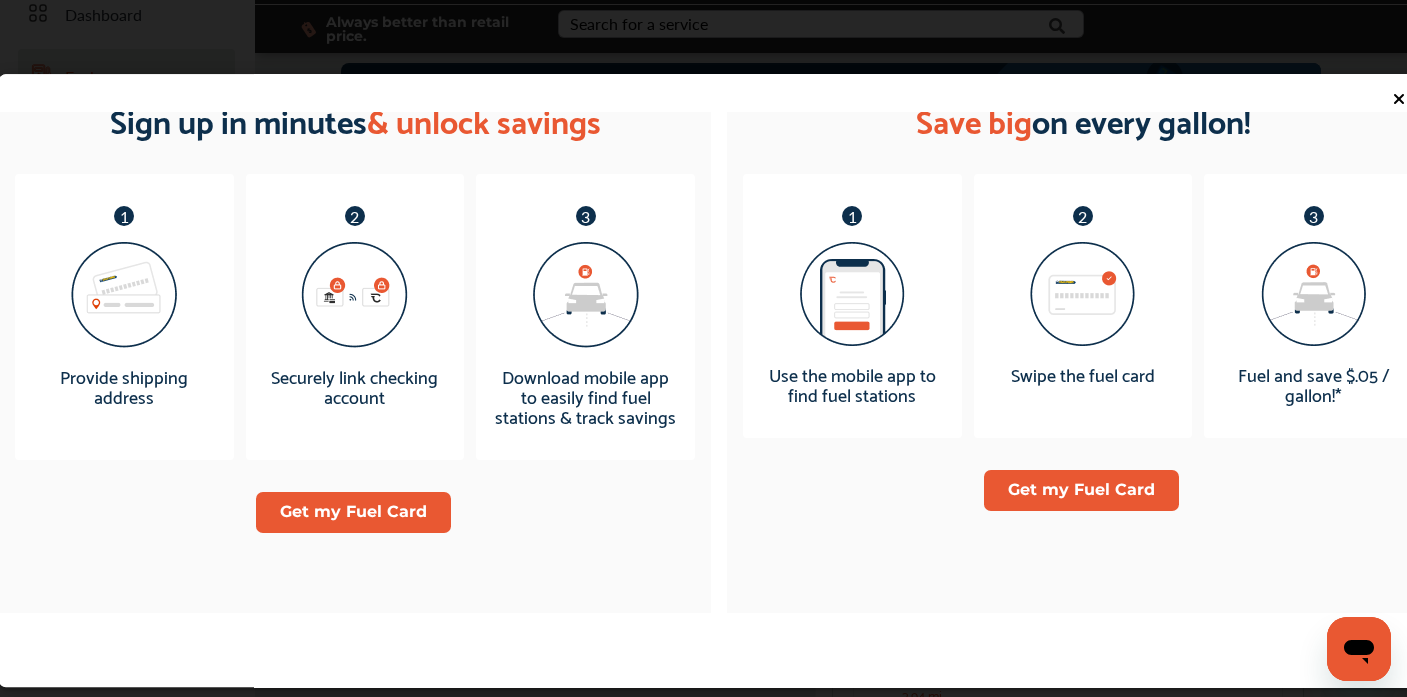 scroll, scrollTop: 1289, scrollLeft: 0, axis: vertical 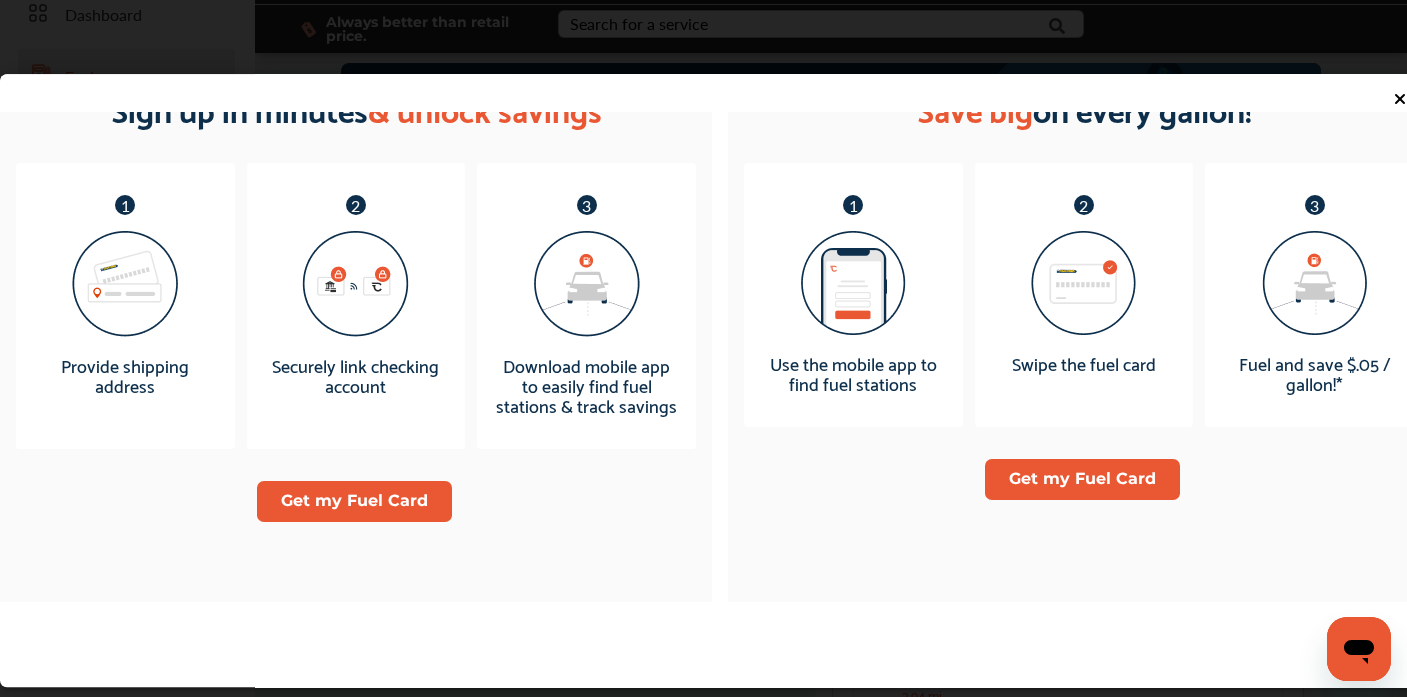 click on "Get my Fuel Card" at bounding box center [1081, 479] 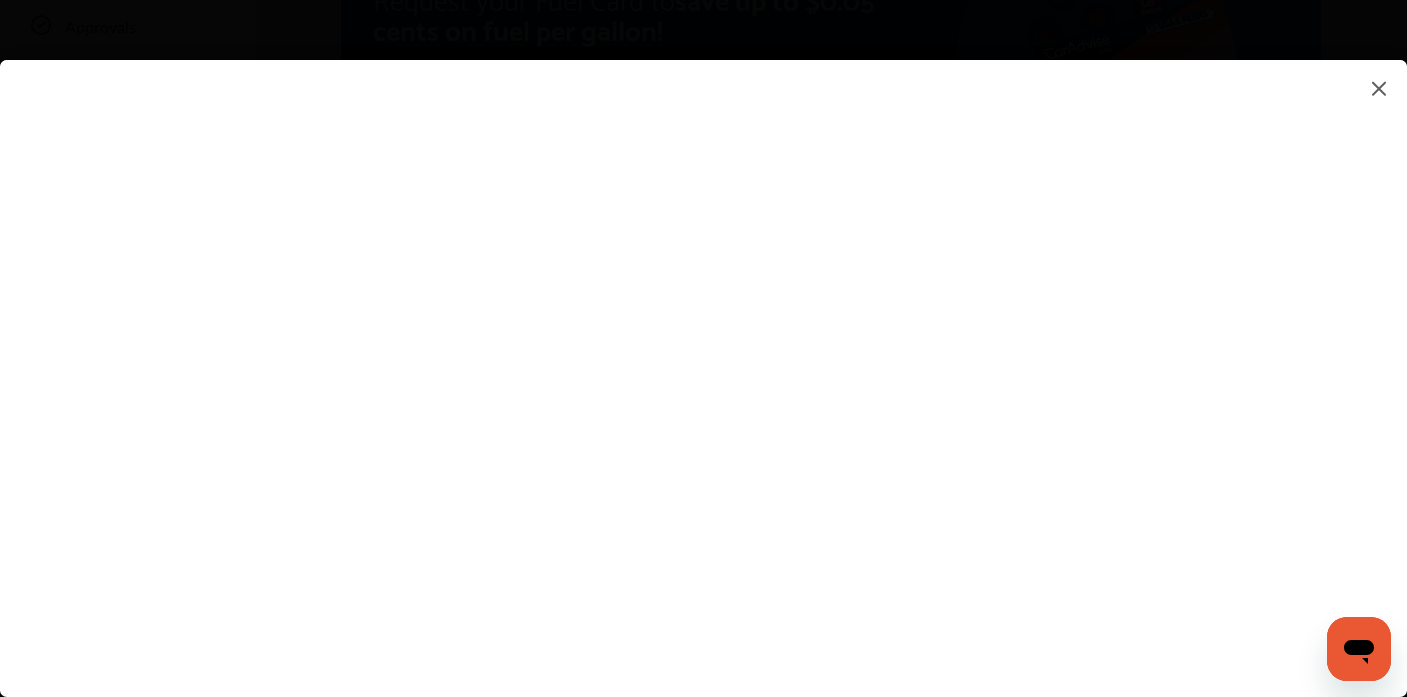 scroll, scrollTop: 209, scrollLeft: 0, axis: vertical 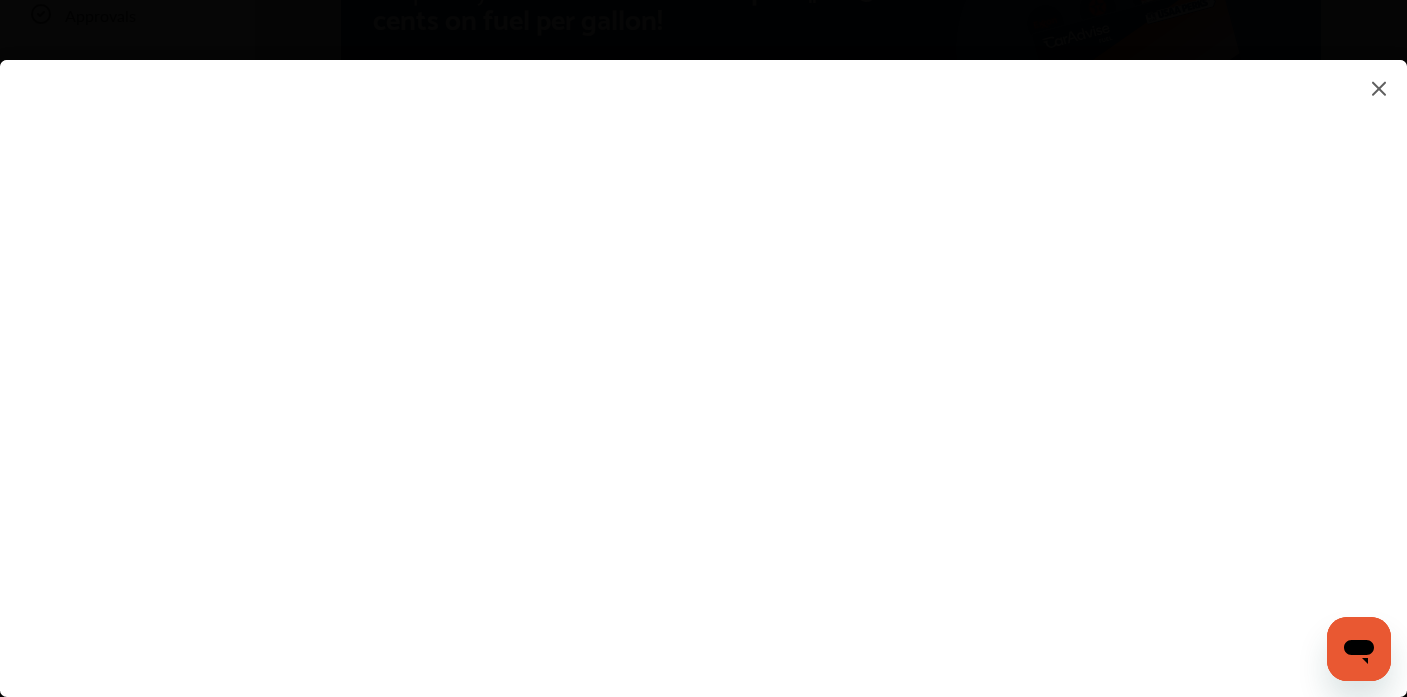 click at bounding box center (703, 358) 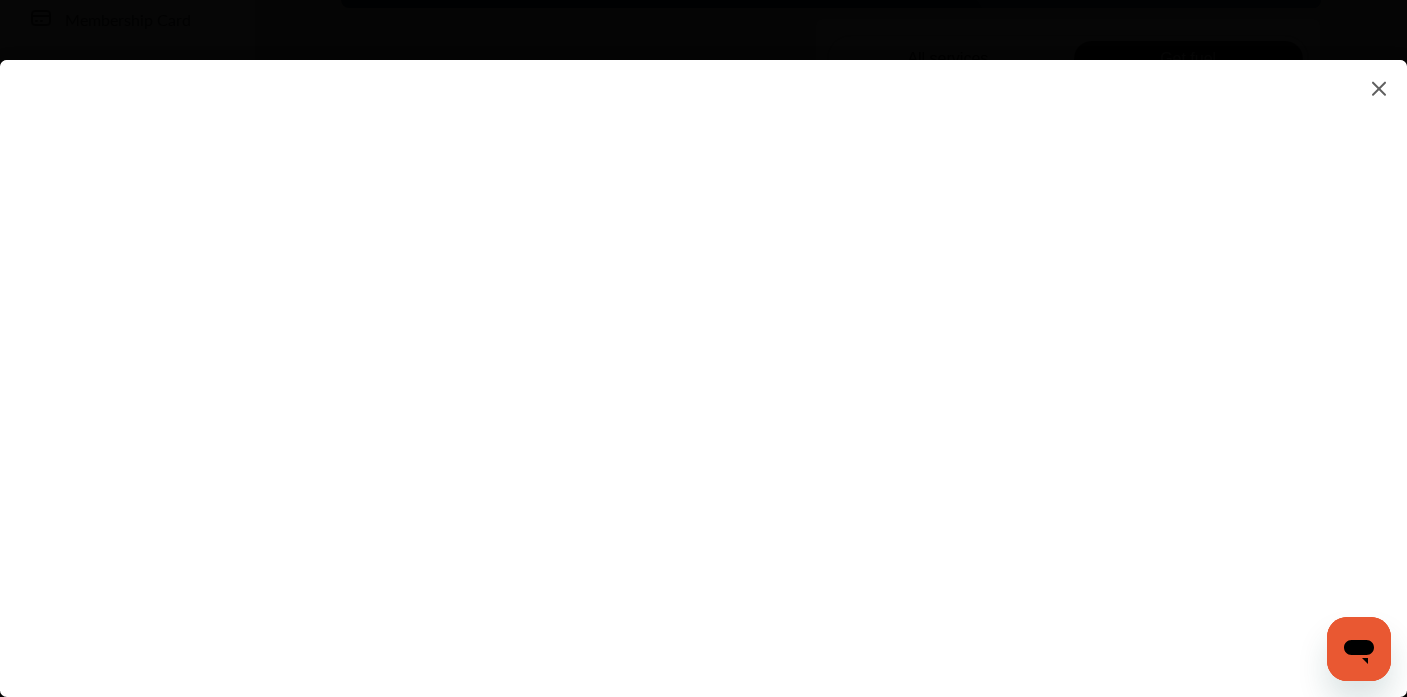 scroll, scrollTop: 358, scrollLeft: 1, axis: both 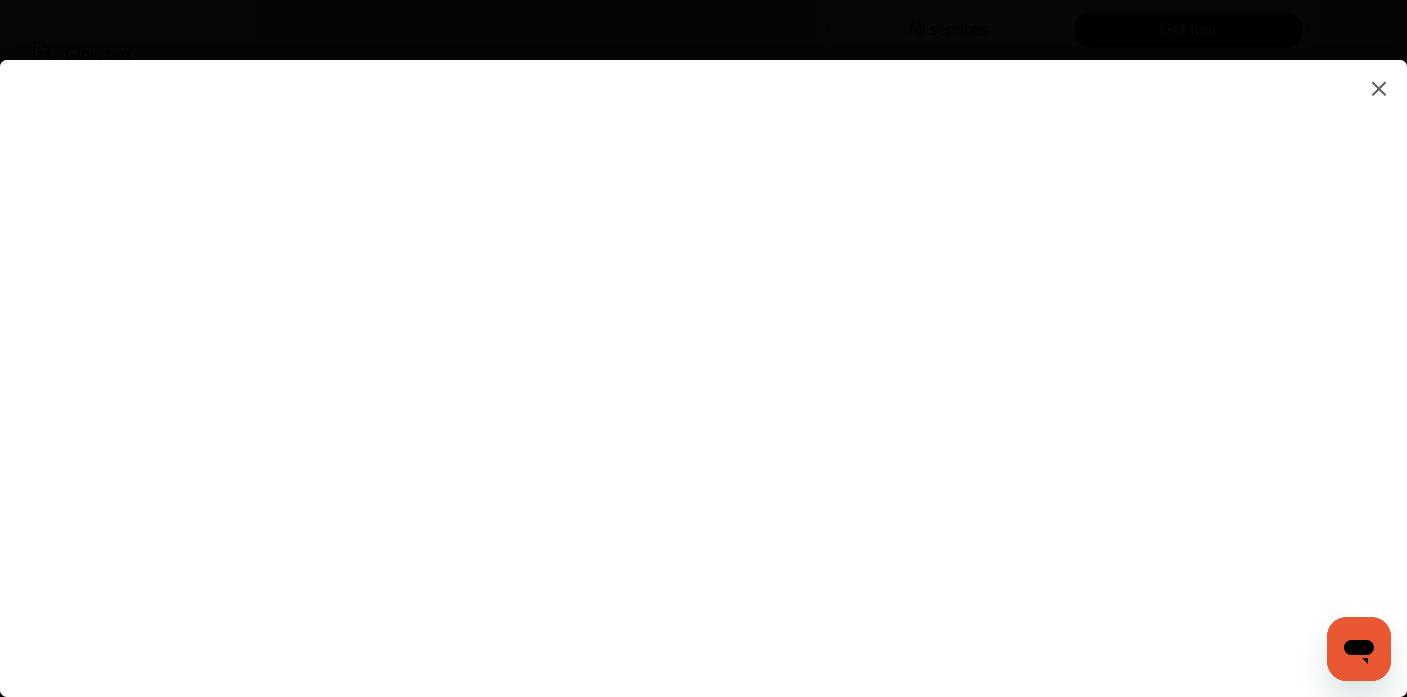 click at bounding box center (703, 358) 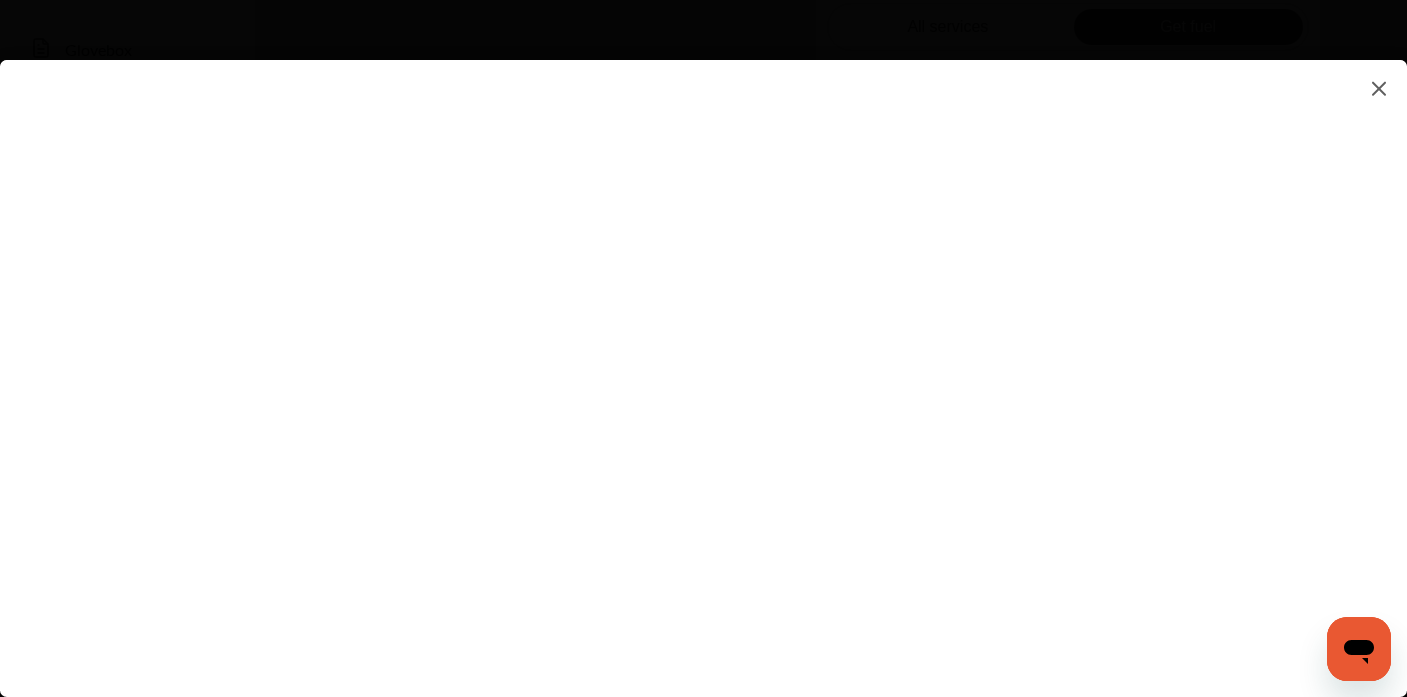 scroll, scrollTop: 348, scrollLeft: 0, axis: vertical 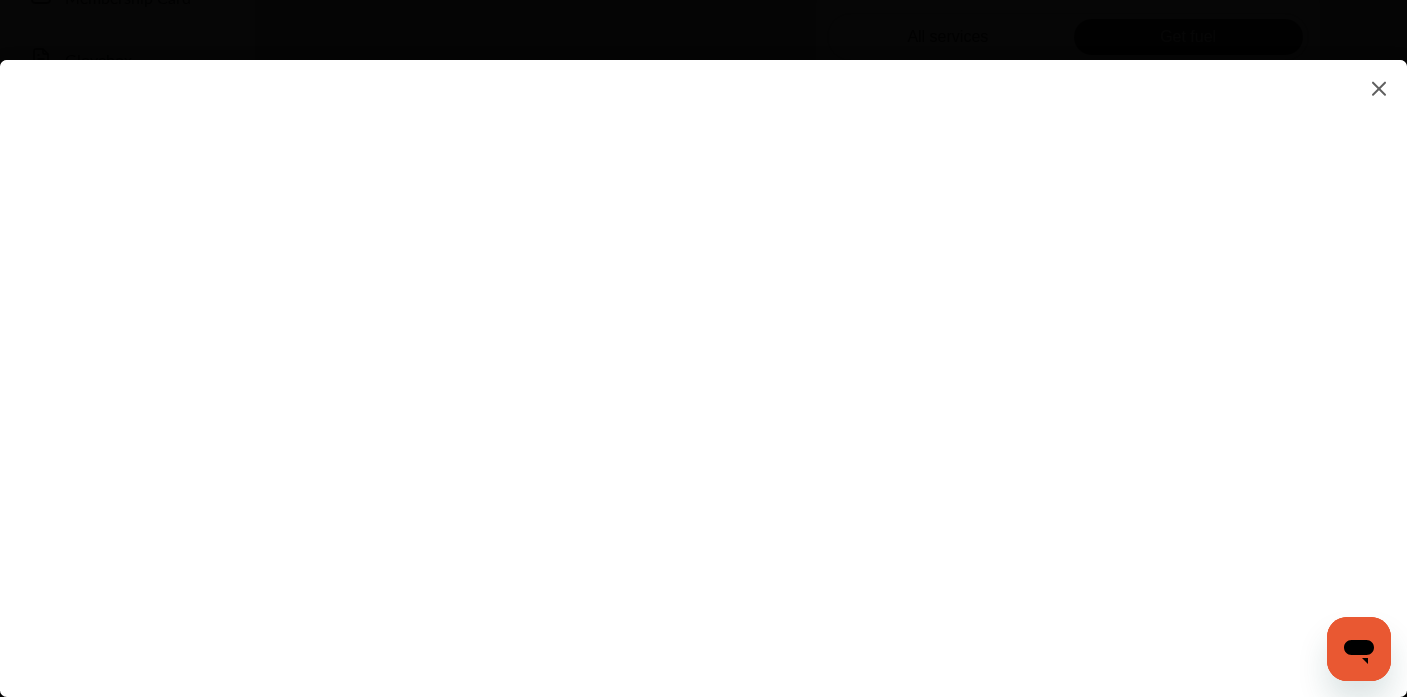 click at bounding box center (703, 358) 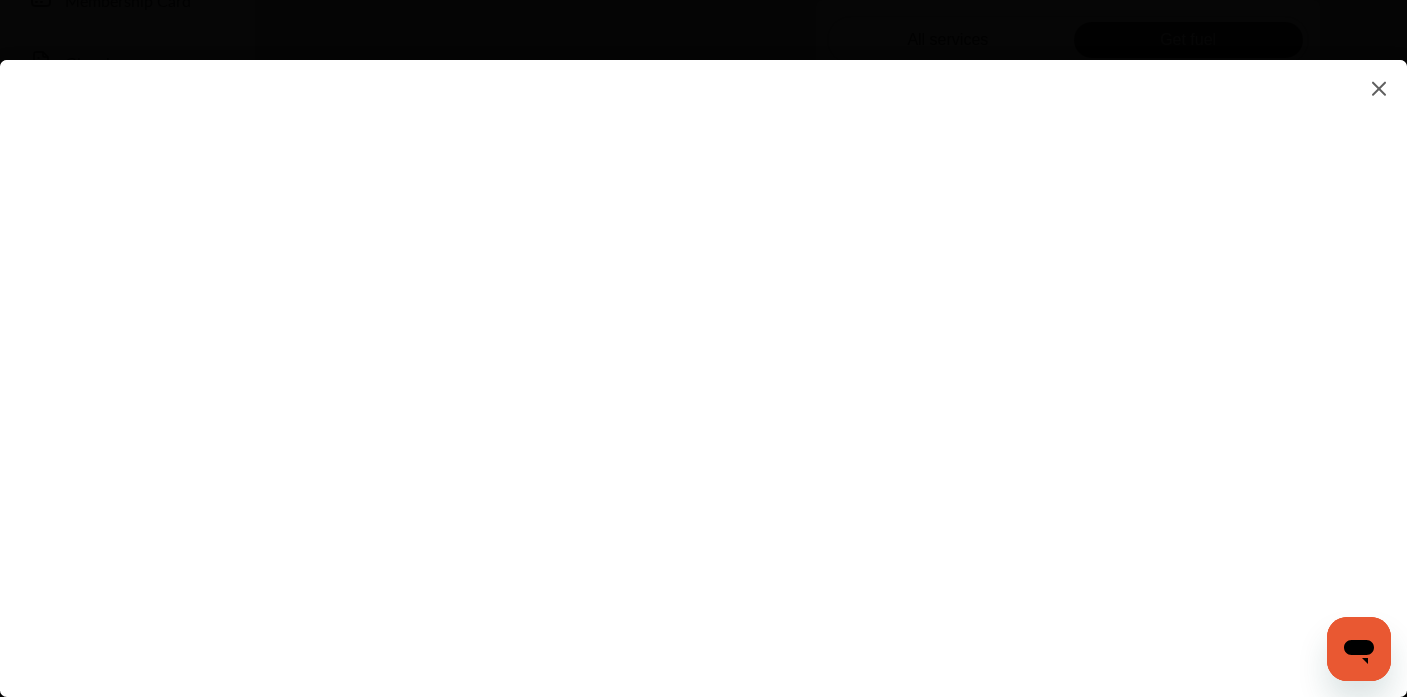 click at bounding box center [703, 358] 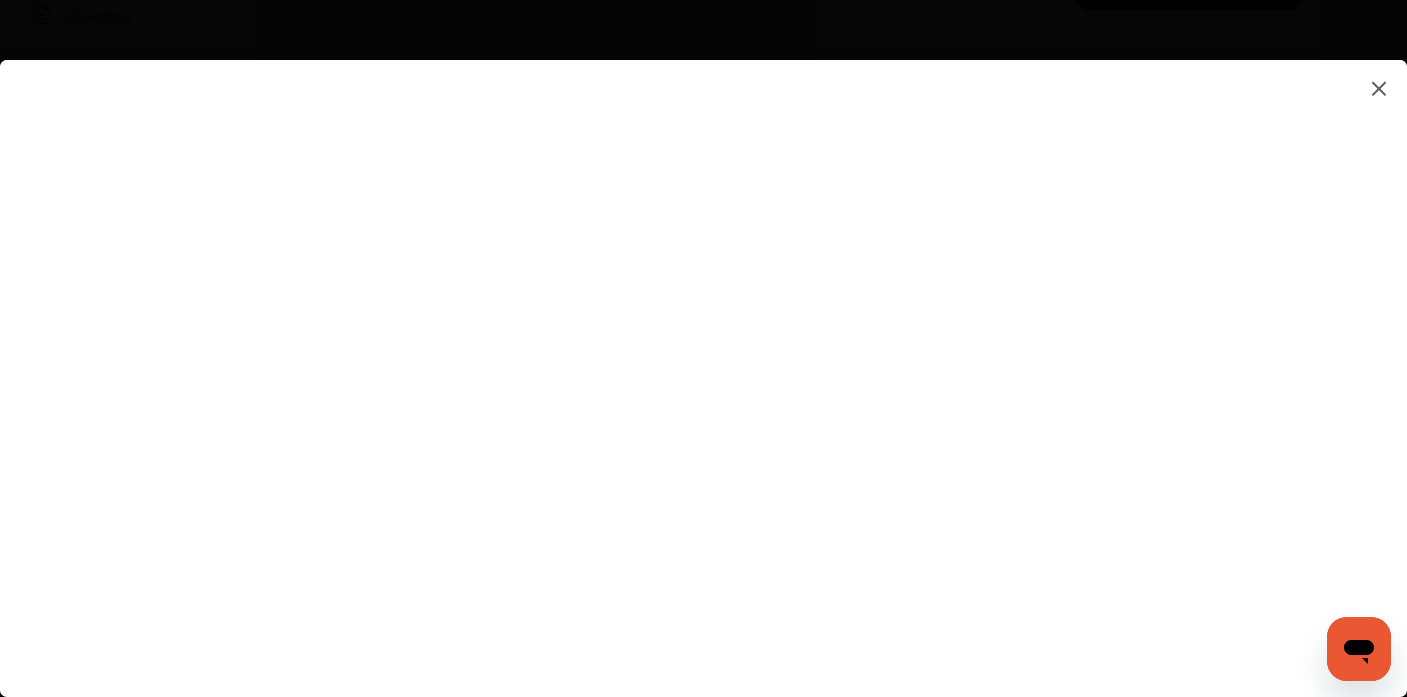 scroll, scrollTop: 417, scrollLeft: 0, axis: vertical 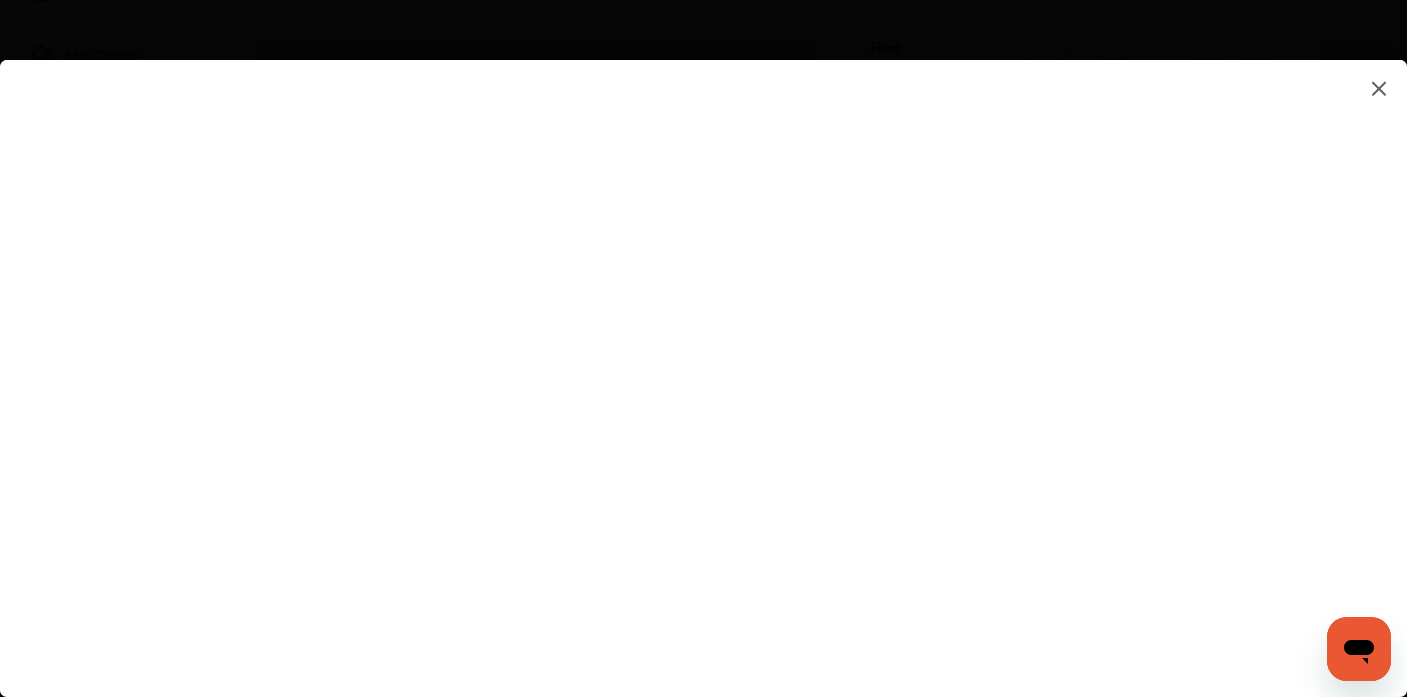 click at bounding box center (703, 358) 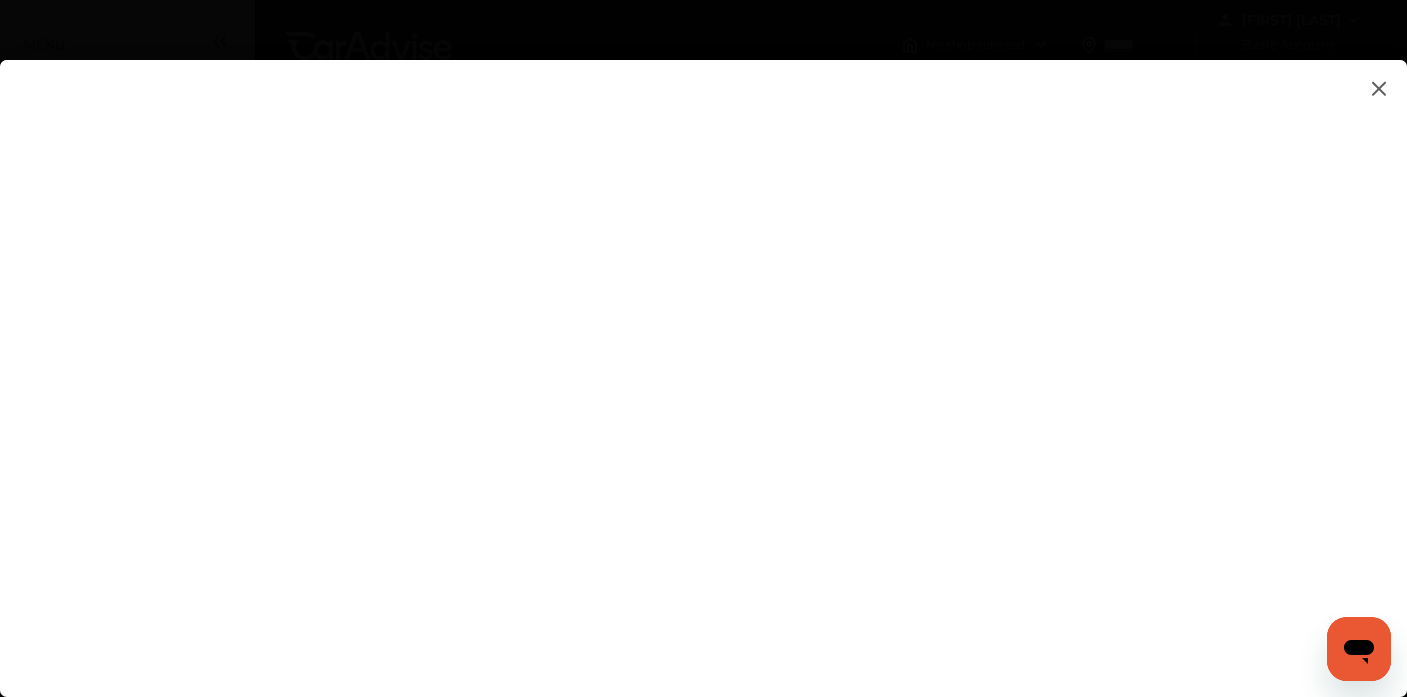 scroll, scrollTop: 0, scrollLeft: 0, axis: both 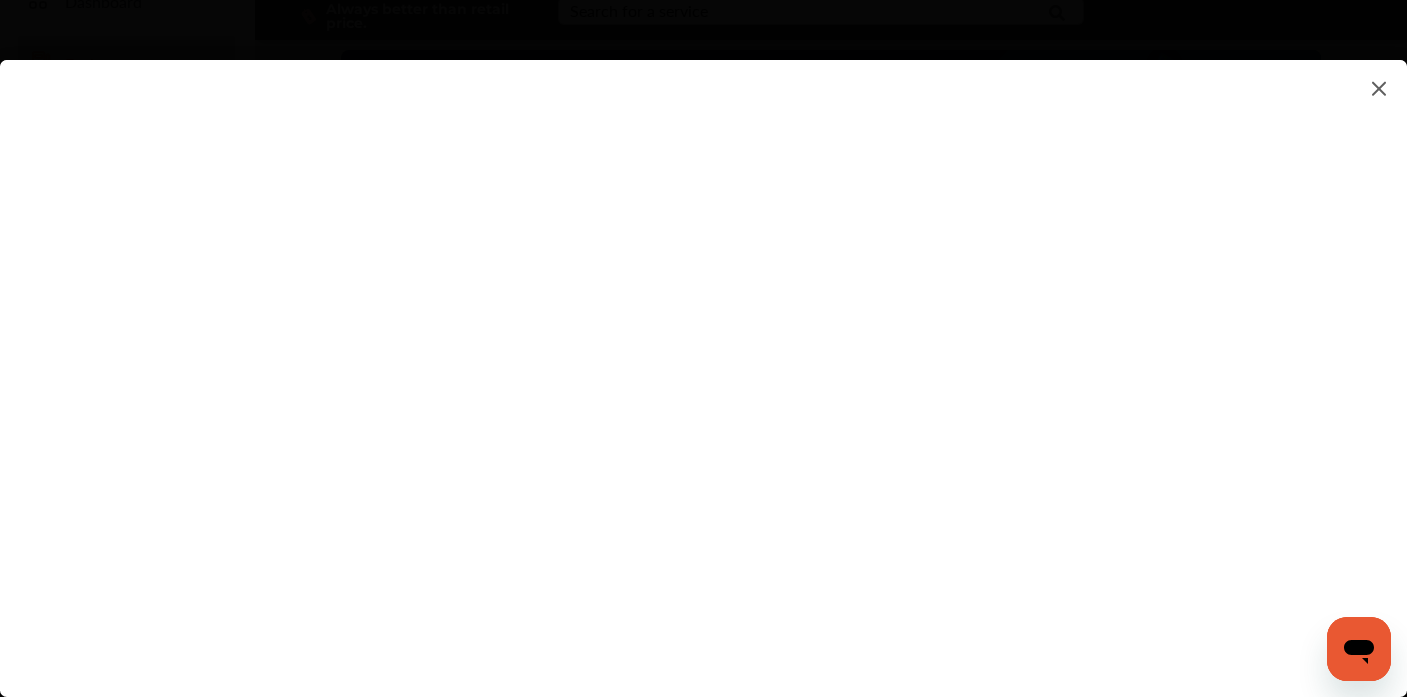 drag, startPoint x: 842, startPoint y: 257, endPoint x: 720, endPoint y: 247, distance: 122.40915 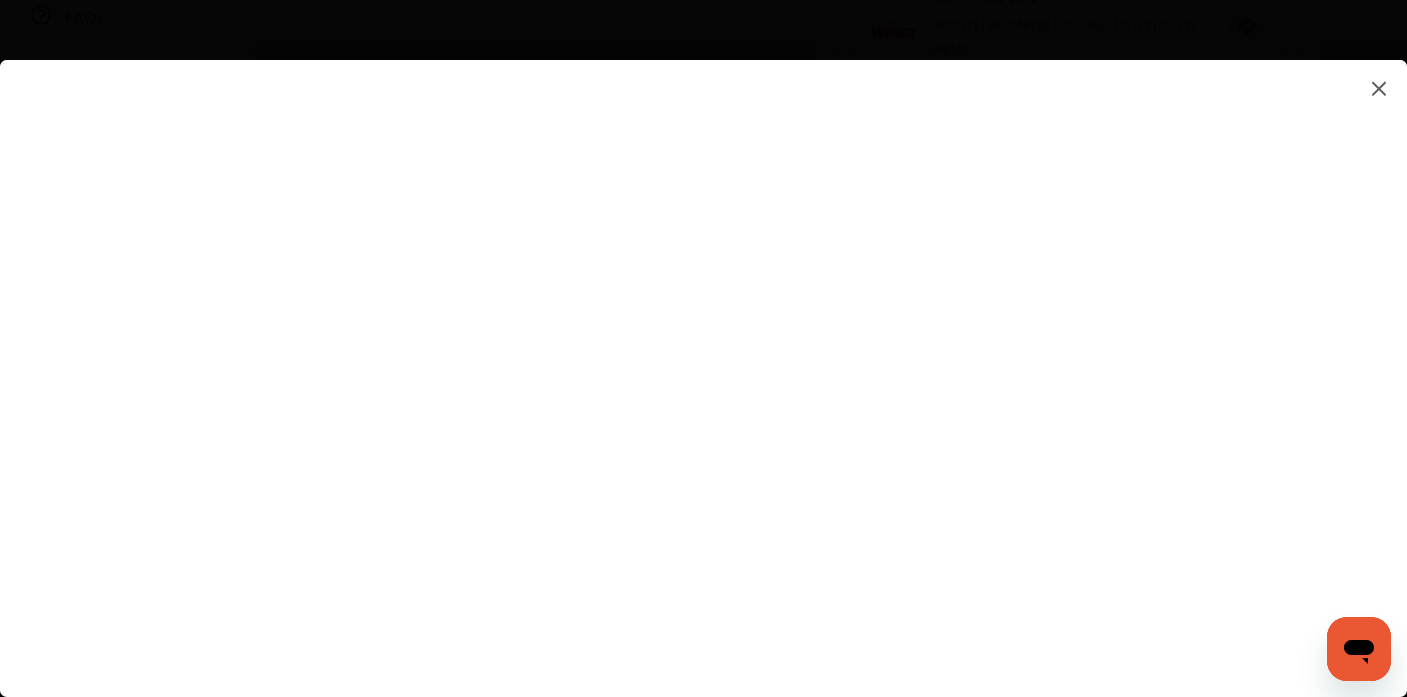 scroll, scrollTop: 595, scrollLeft: 0, axis: vertical 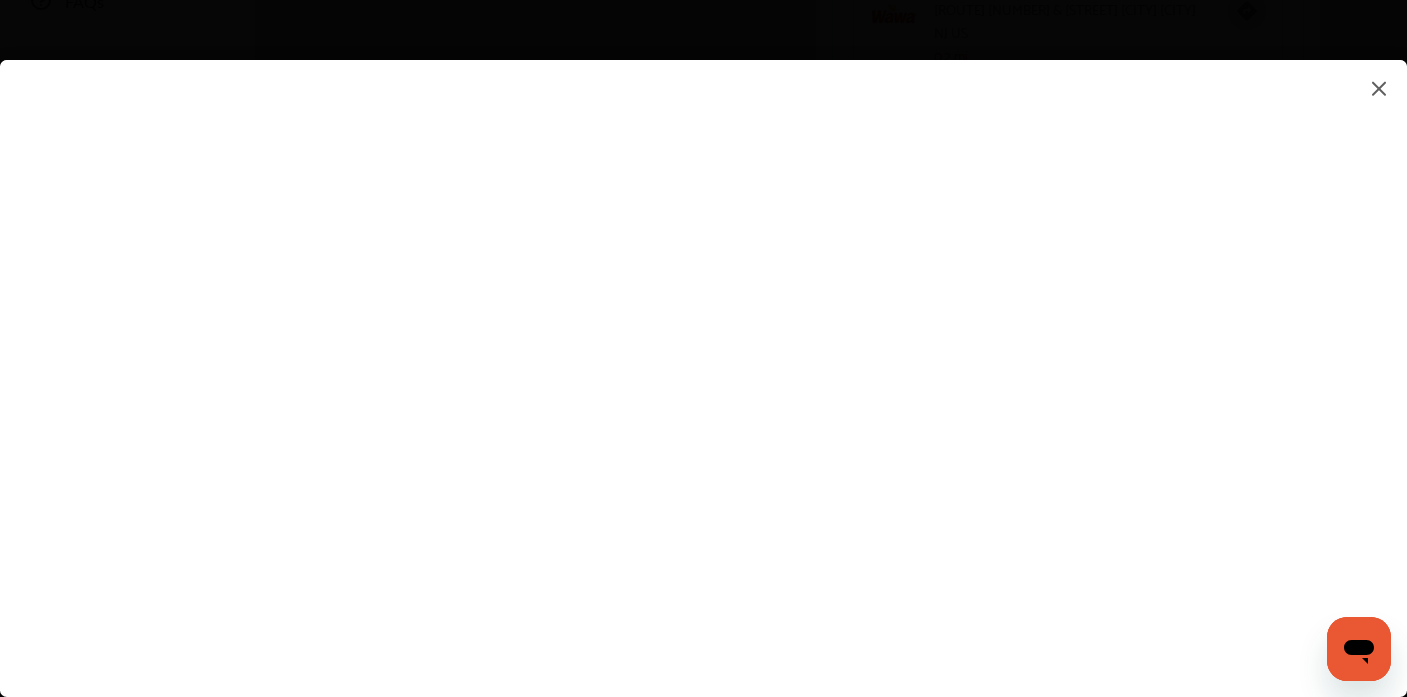 click on "*******" at bounding box center (703, 358) 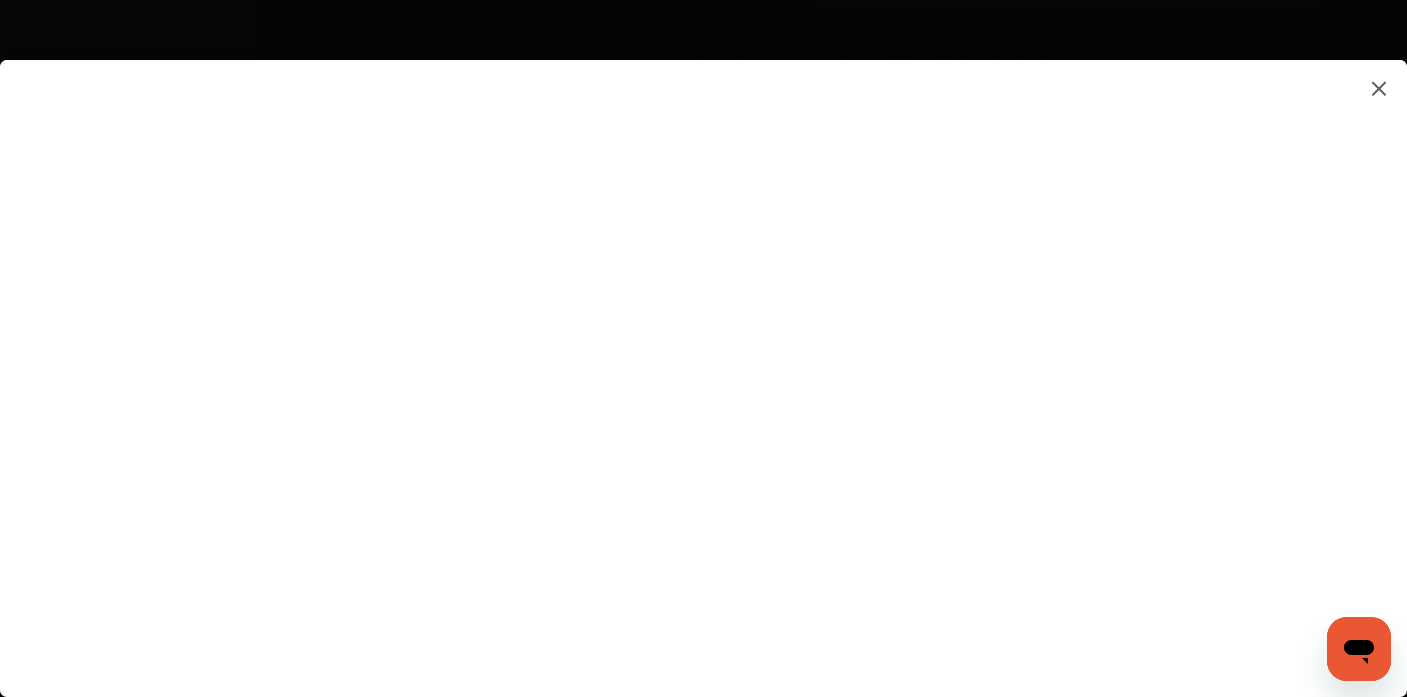 scroll, scrollTop: 919, scrollLeft: 0, axis: vertical 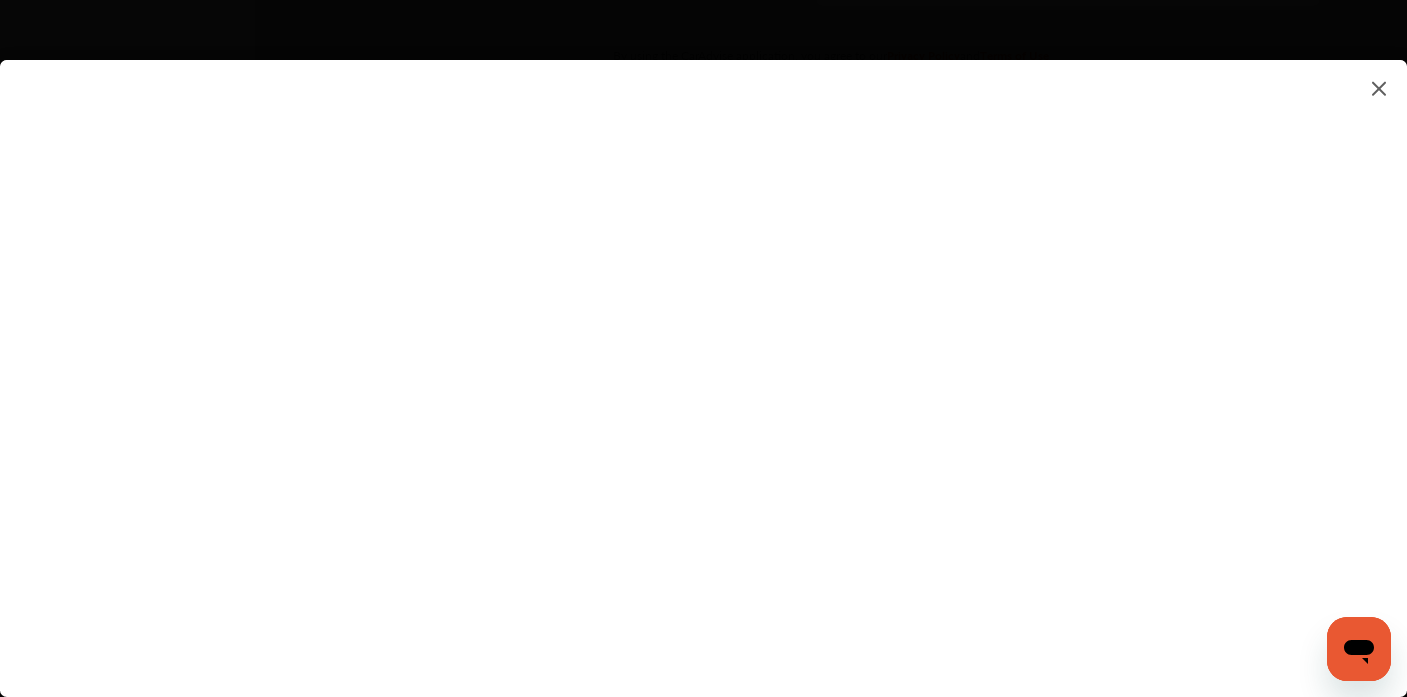 click at bounding box center (703, 358) 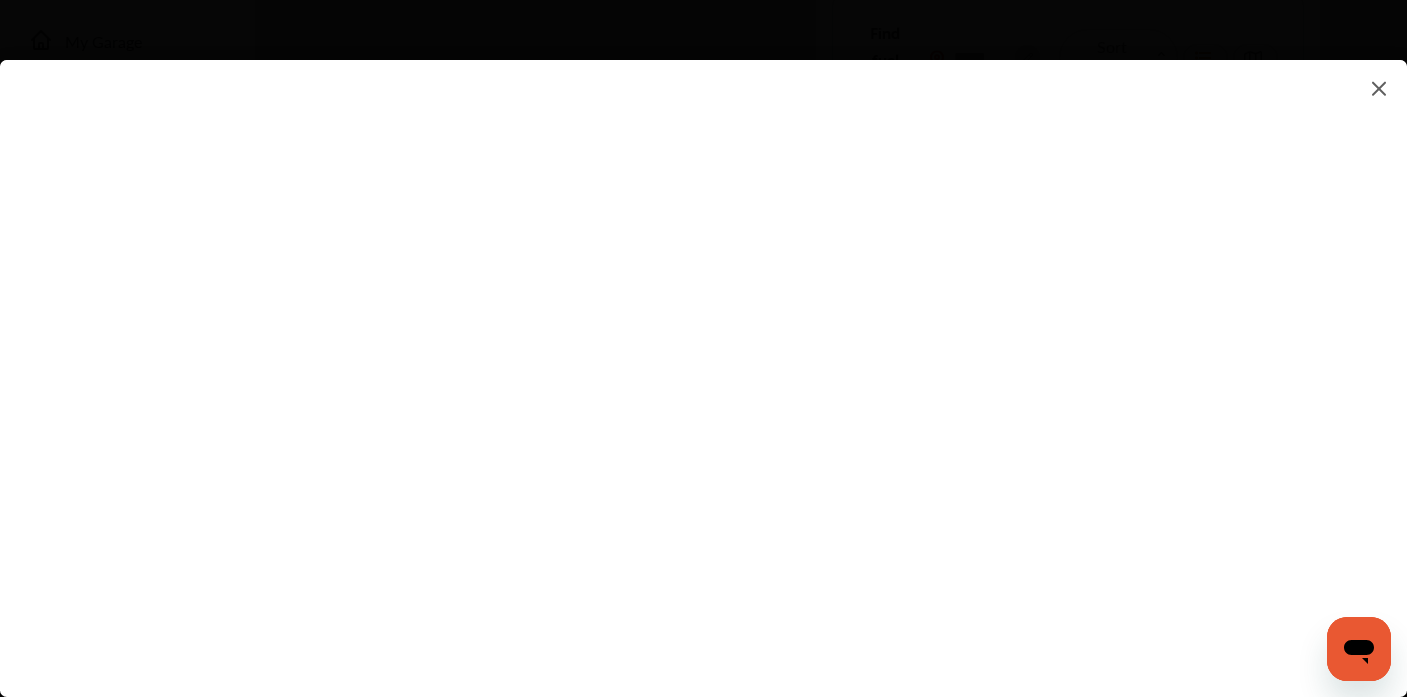 scroll, scrollTop: 421, scrollLeft: 0, axis: vertical 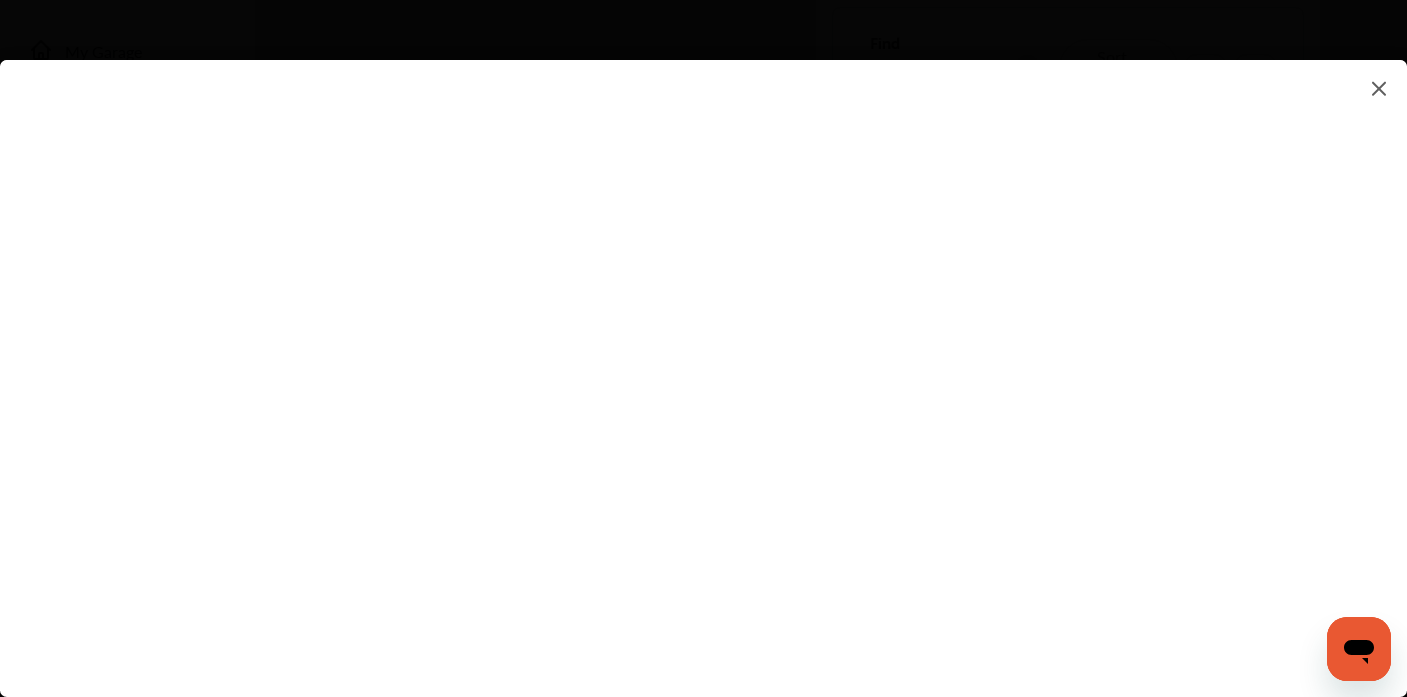 click at bounding box center (703, 358) 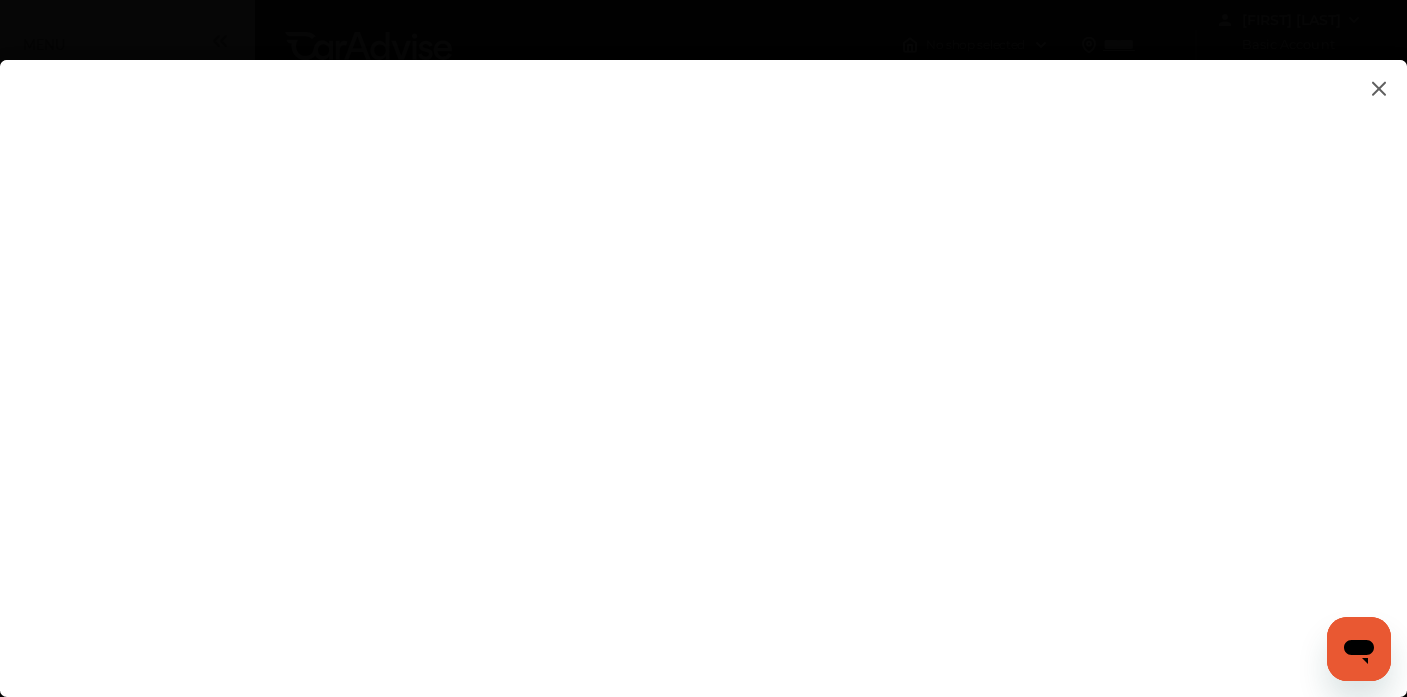 scroll, scrollTop: 0, scrollLeft: 0, axis: both 